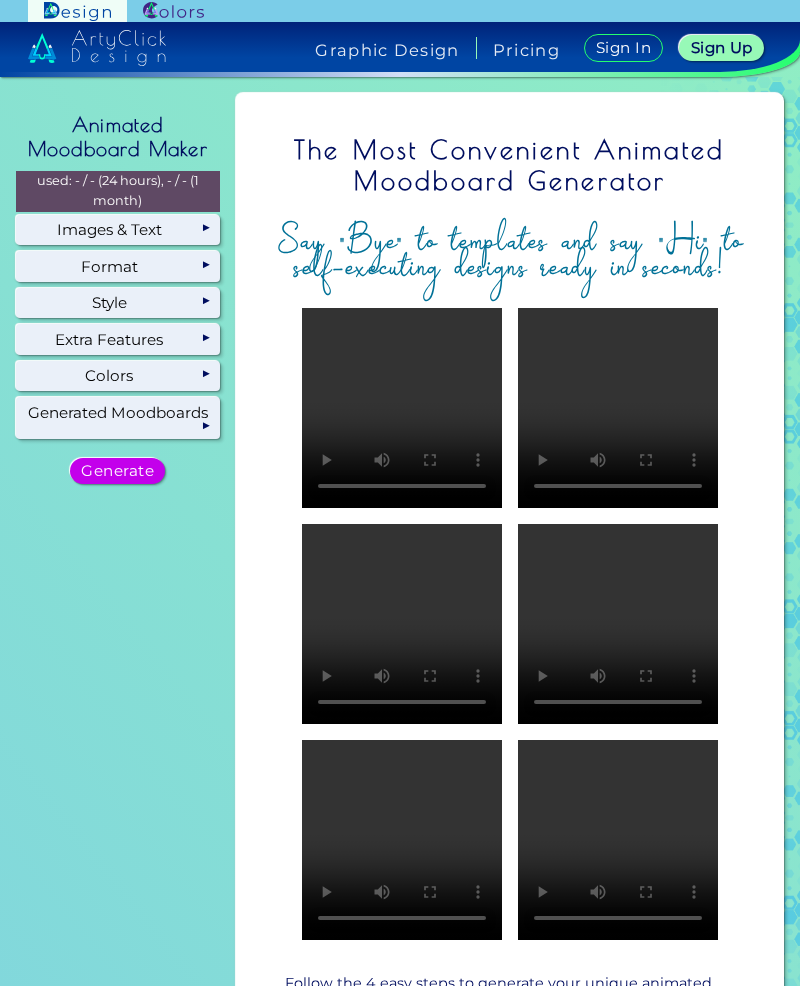 scroll, scrollTop: 0, scrollLeft: 0, axis: both 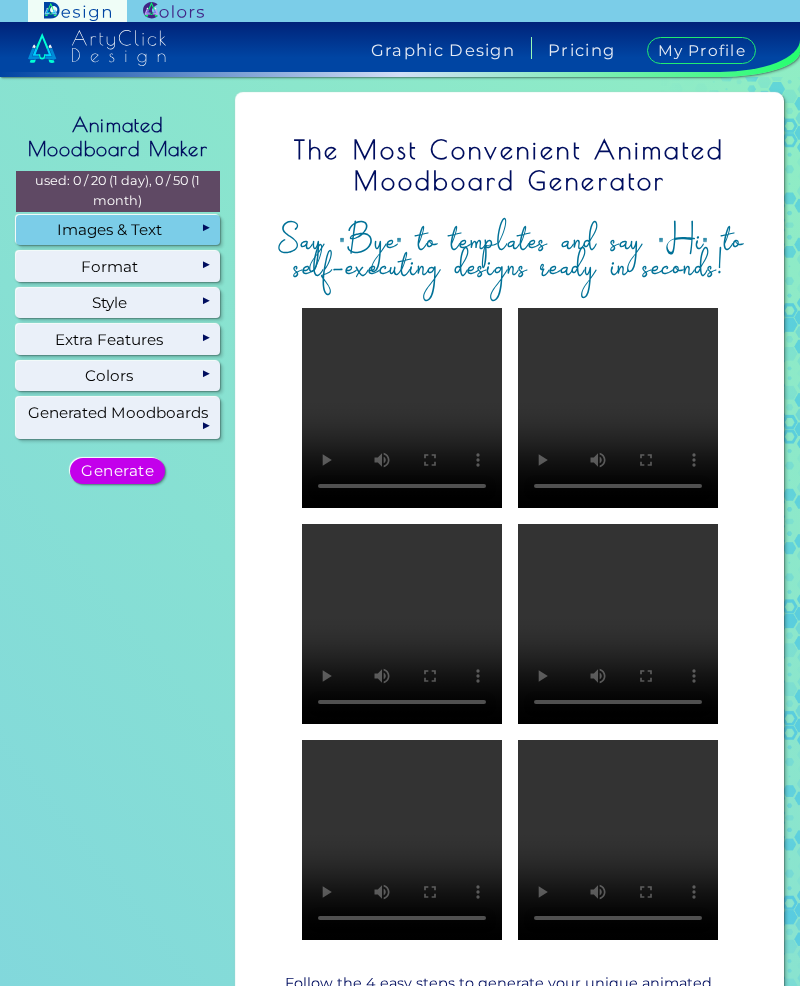 click on "Images & Text" at bounding box center [118, 230] 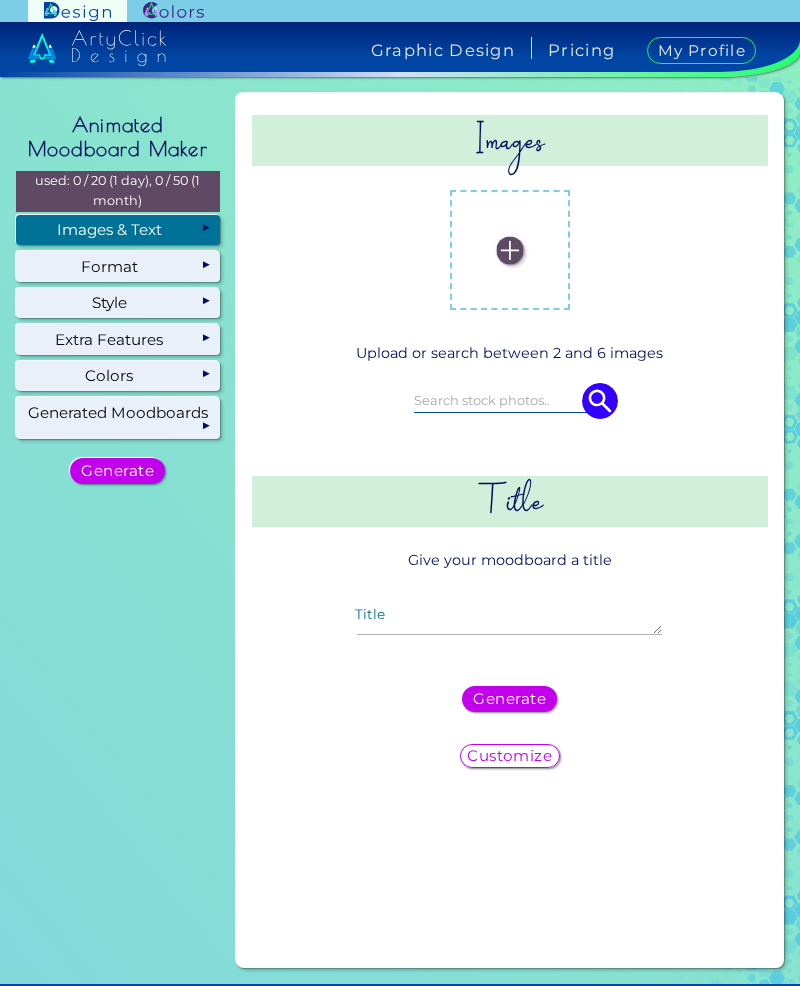 click at bounding box center (509, 250) 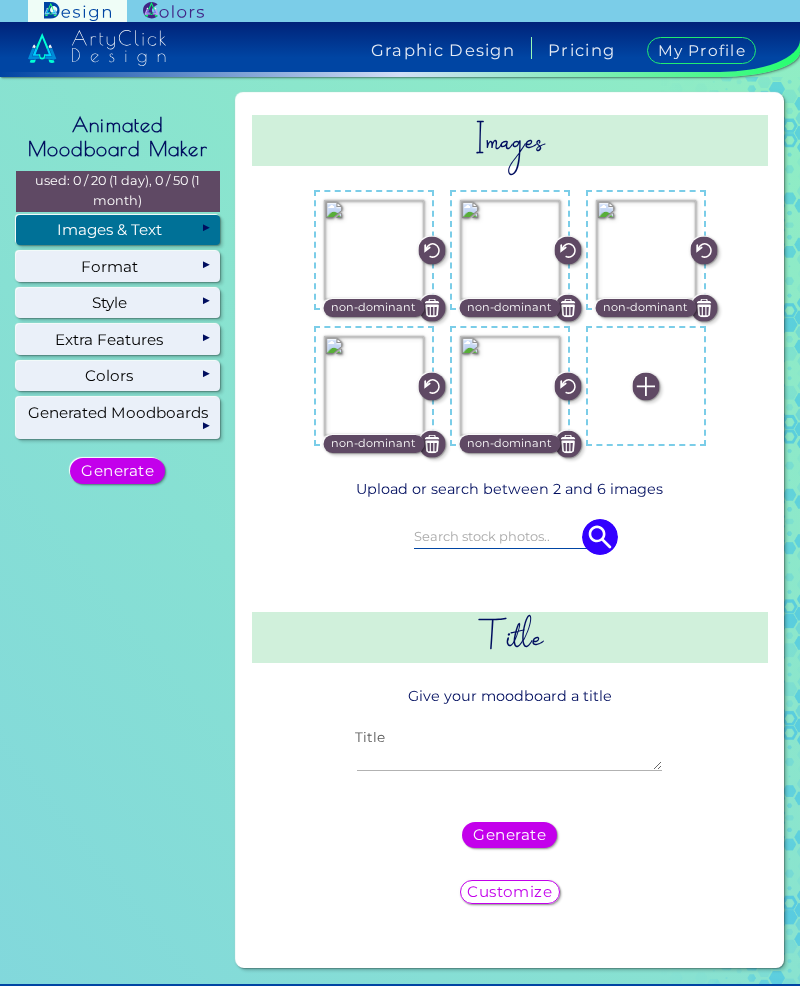 click on "Title" at bounding box center (509, 759) 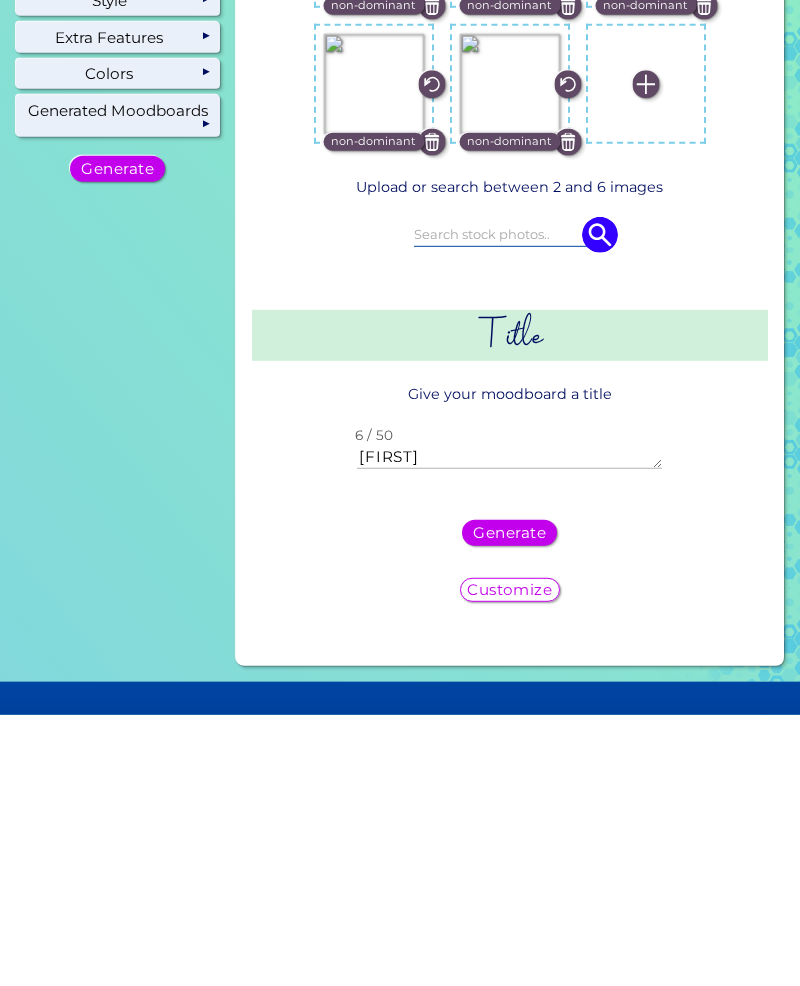 scroll, scrollTop: 44, scrollLeft: 0, axis: vertical 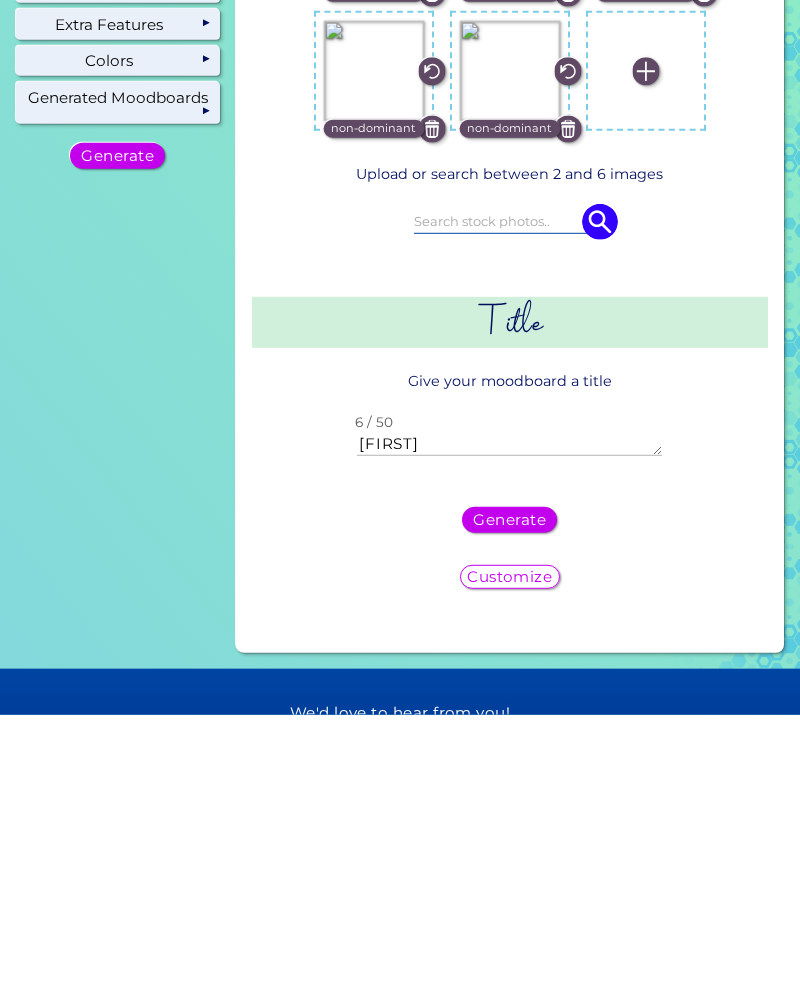 type on "[FIRST]" 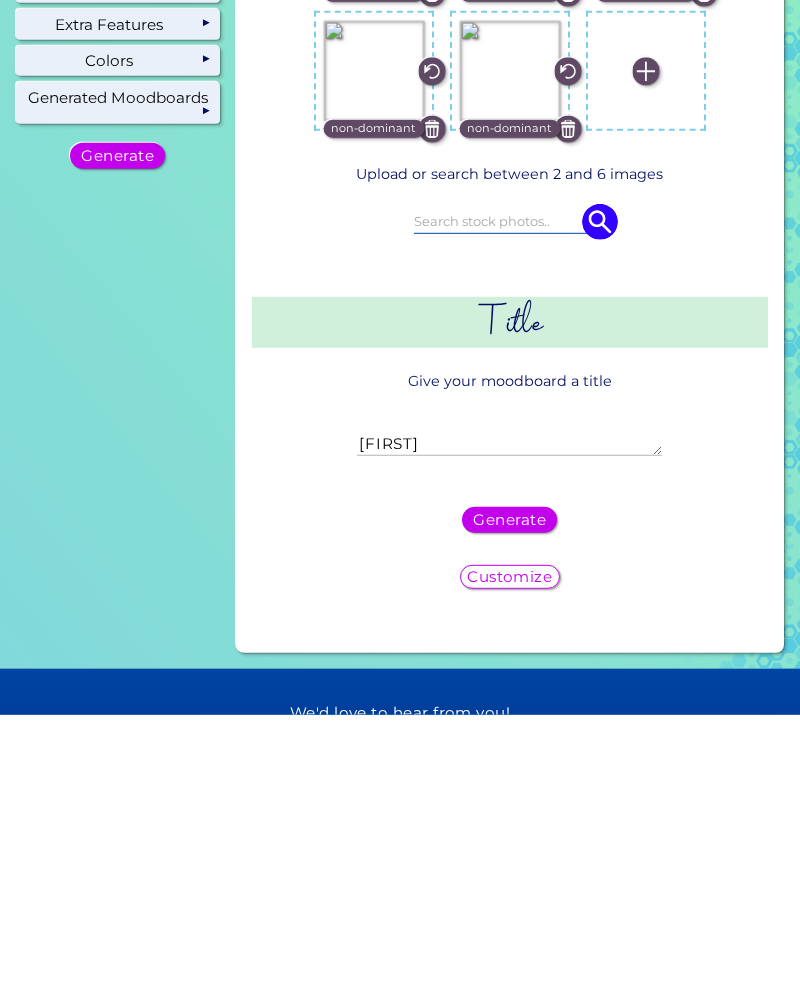 click on "Customize" at bounding box center [509, 848] 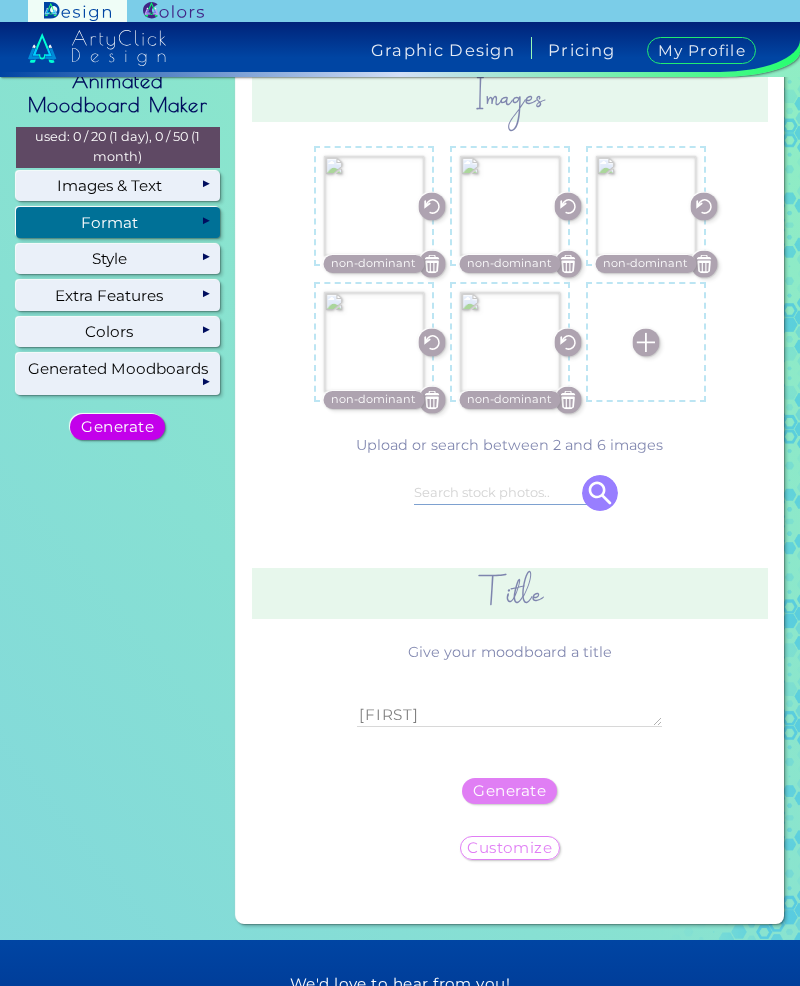 scroll, scrollTop: 0, scrollLeft: 0, axis: both 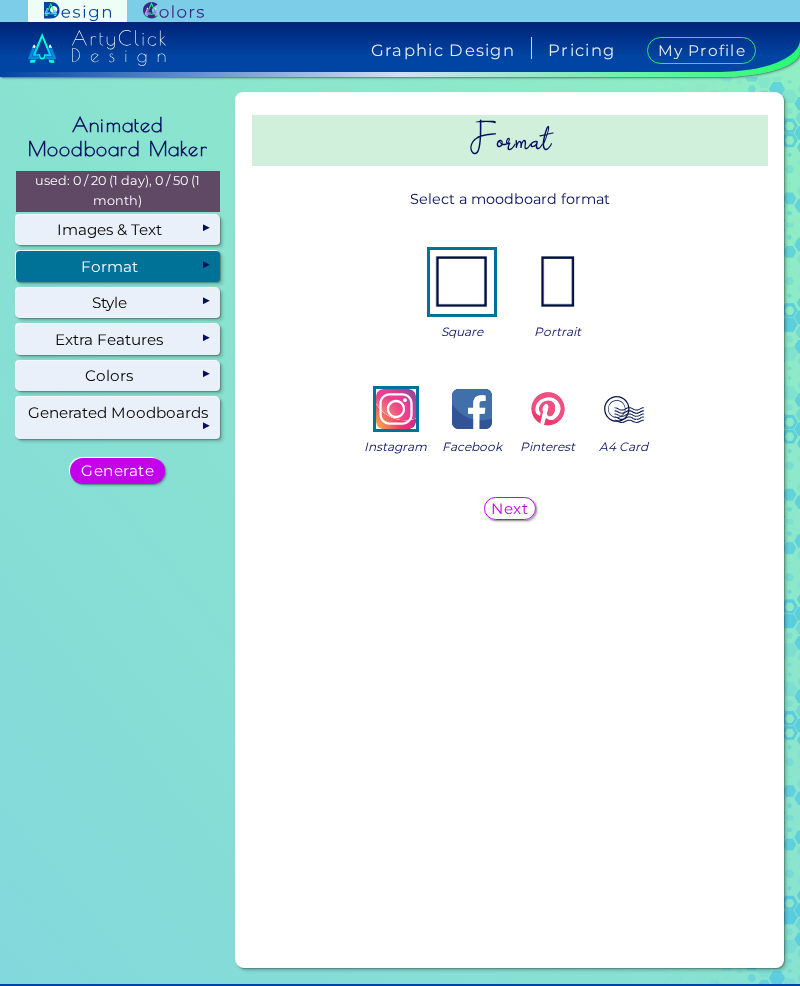 click on "Next" at bounding box center [509, 508] 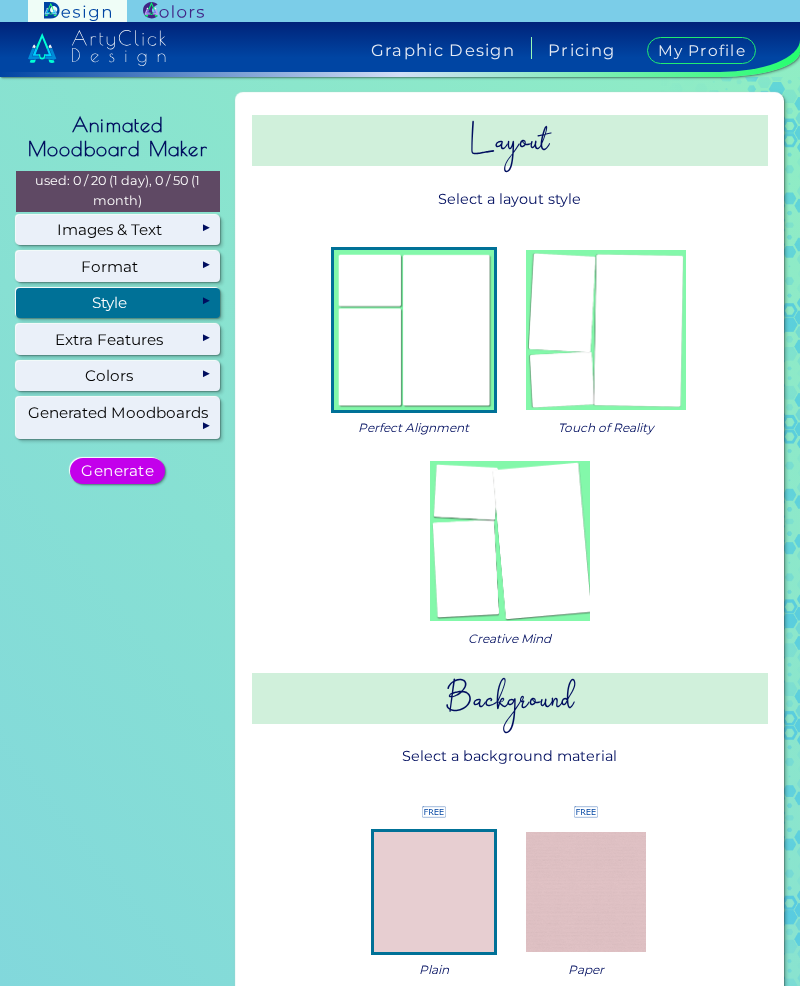 click at bounding box center (606, 330) 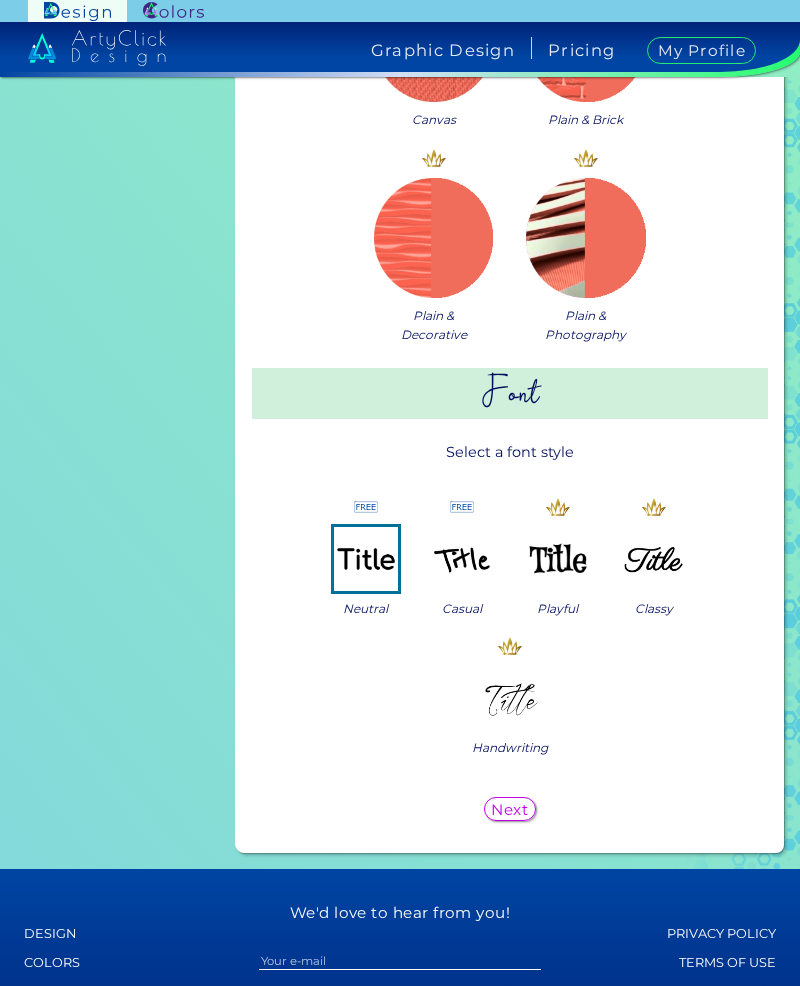 scroll, scrollTop: 2114, scrollLeft: 0, axis: vertical 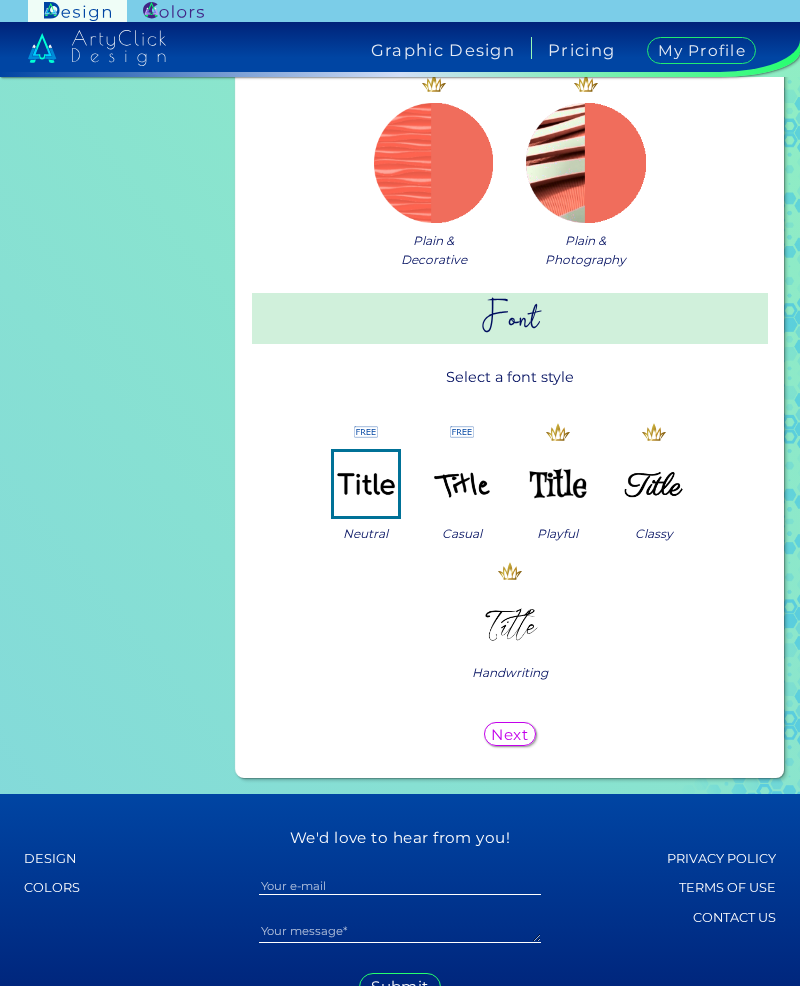 click at bounding box center (462, 484) 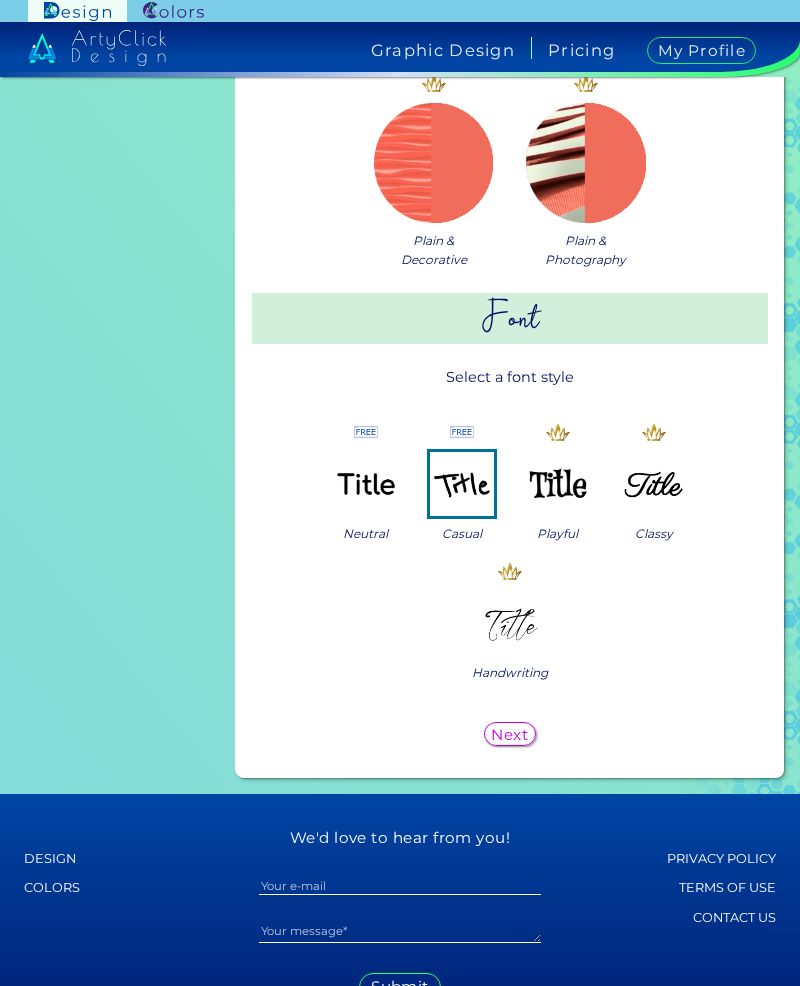 click on "Next" at bounding box center [510, 734] 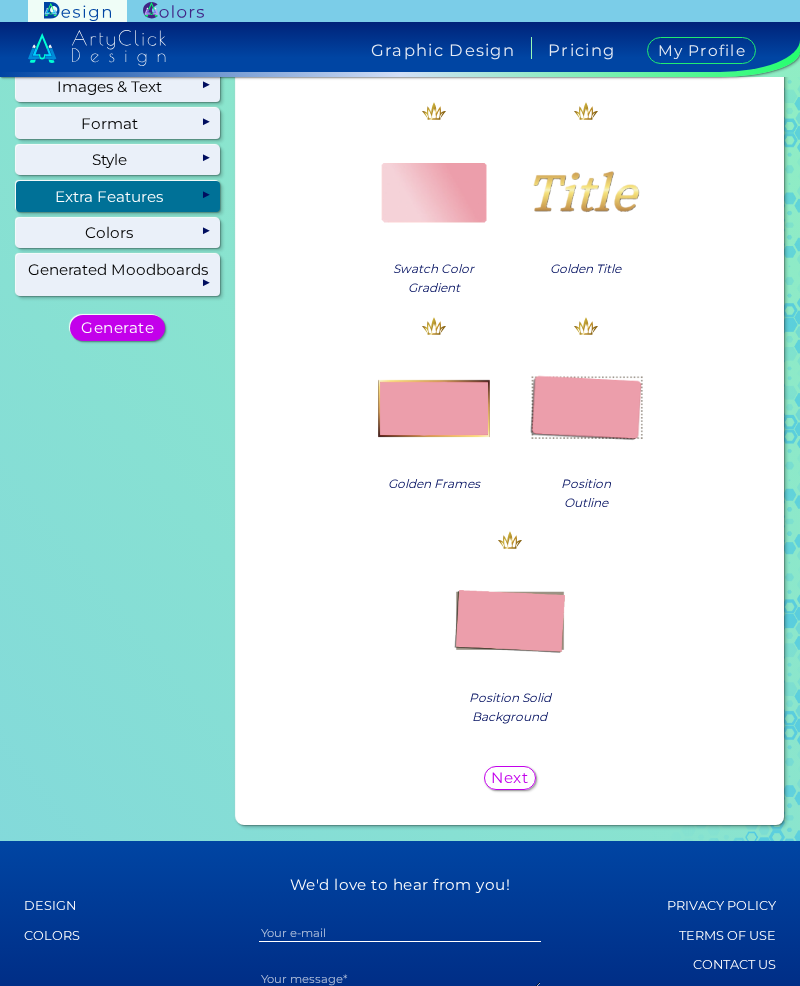 scroll, scrollTop: 346, scrollLeft: 0, axis: vertical 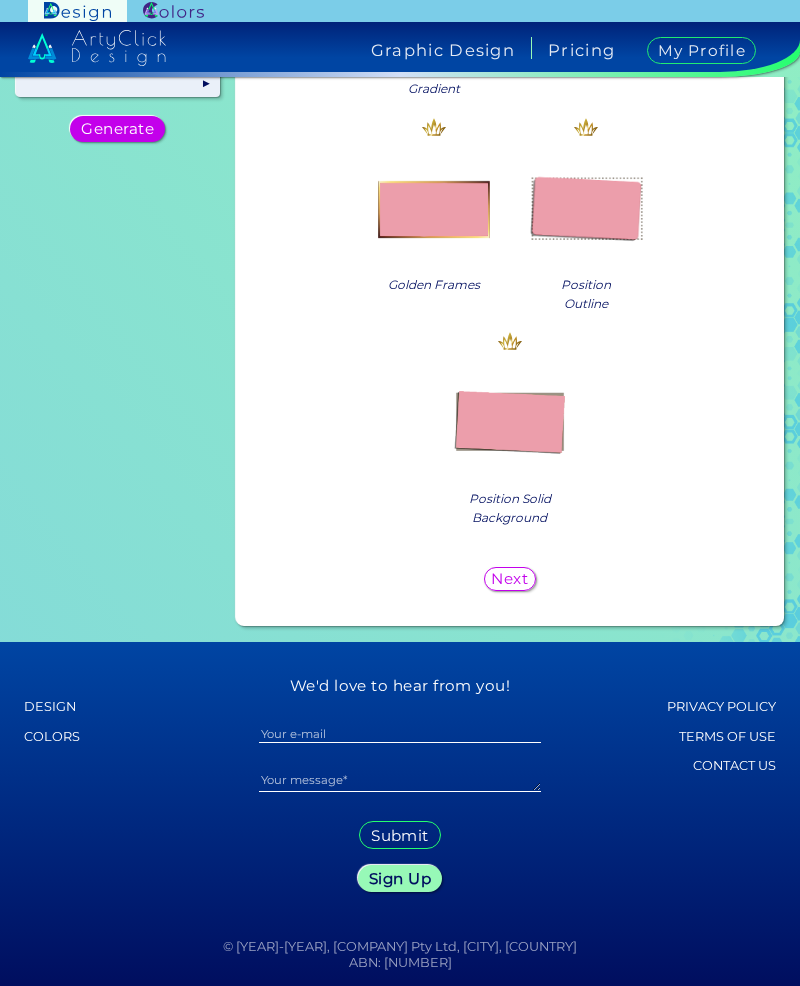 click on "Next" at bounding box center [509, 579] 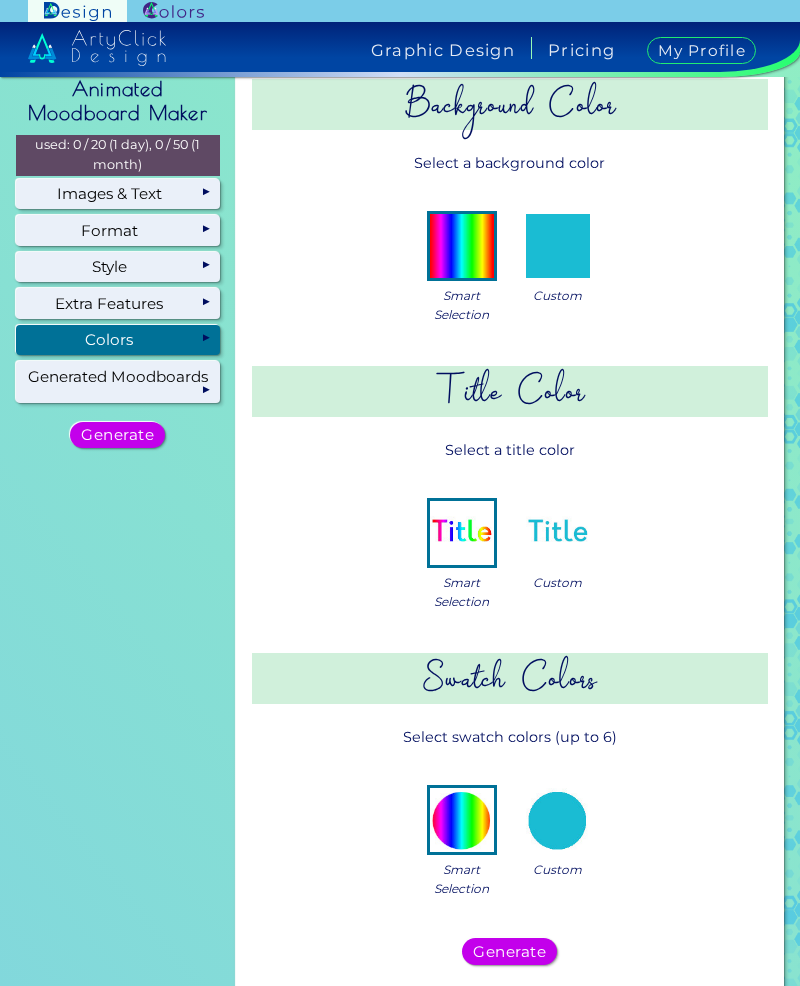 scroll, scrollTop: 39, scrollLeft: 0, axis: vertical 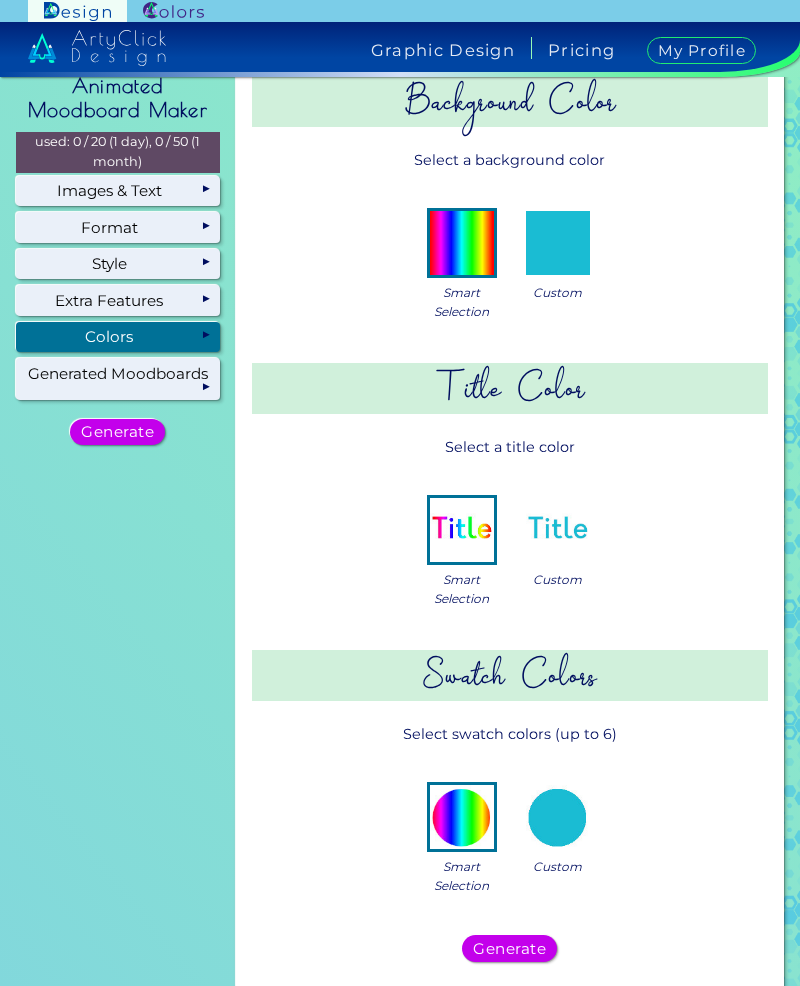 click at bounding box center [558, 530] 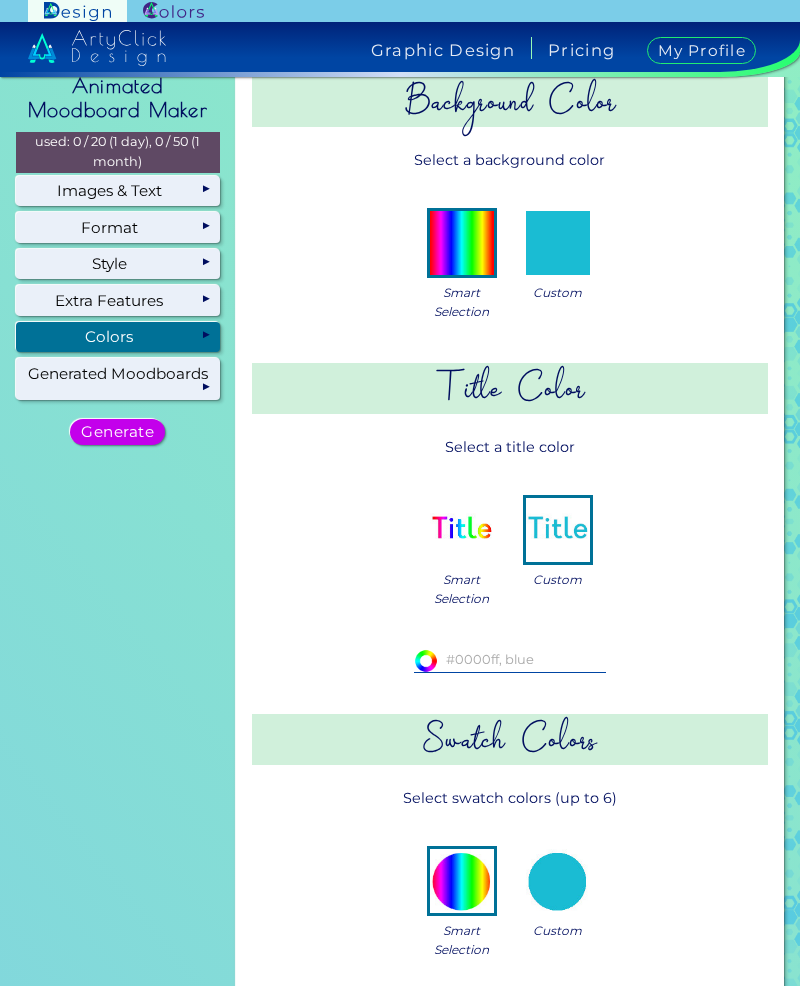 click at bounding box center (510, 660) 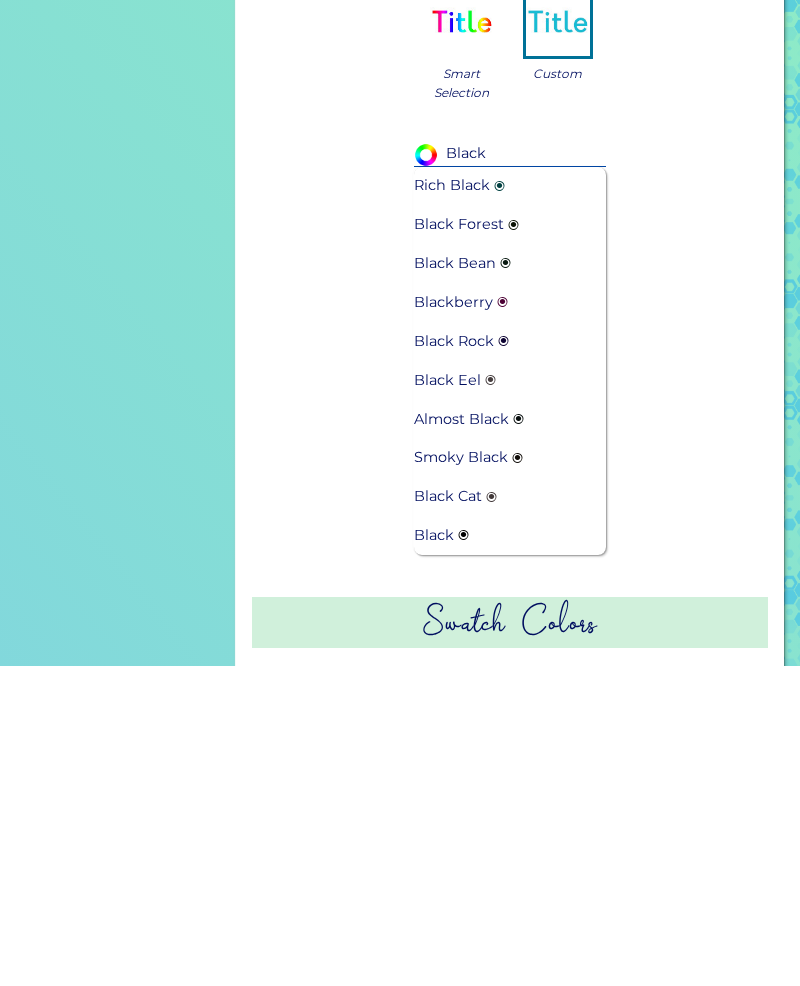 scroll, scrollTop: 225, scrollLeft: 0, axis: vertical 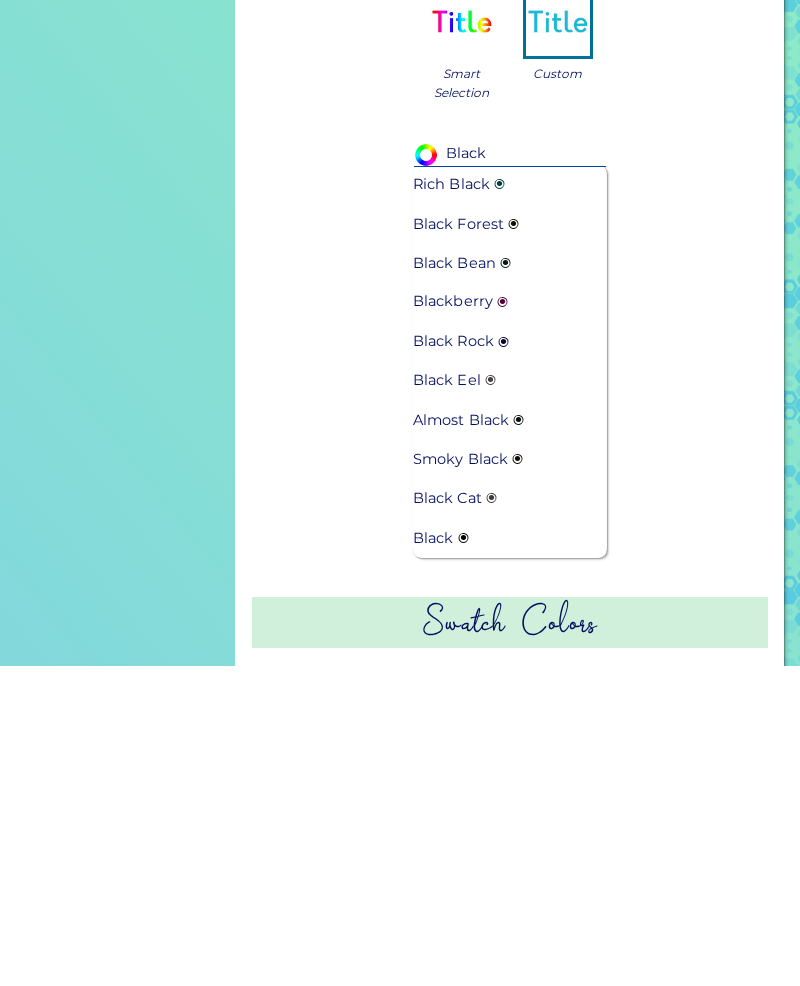 type on "Black" 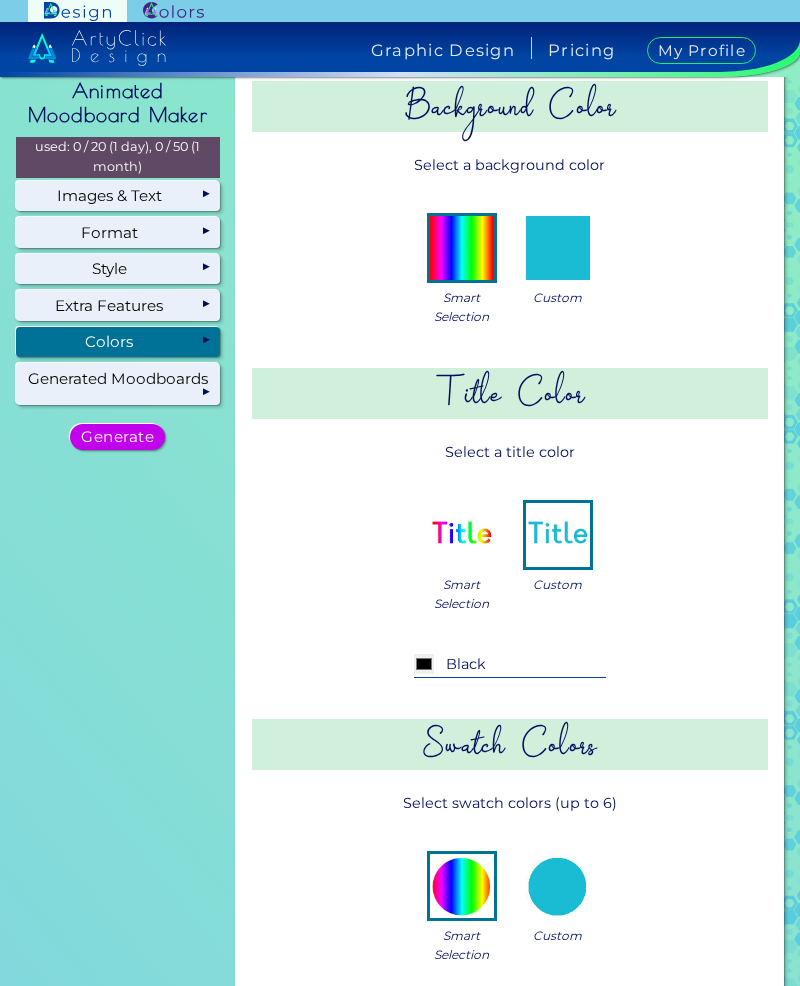 scroll, scrollTop: 34, scrollLeft: 0, axis: vertical 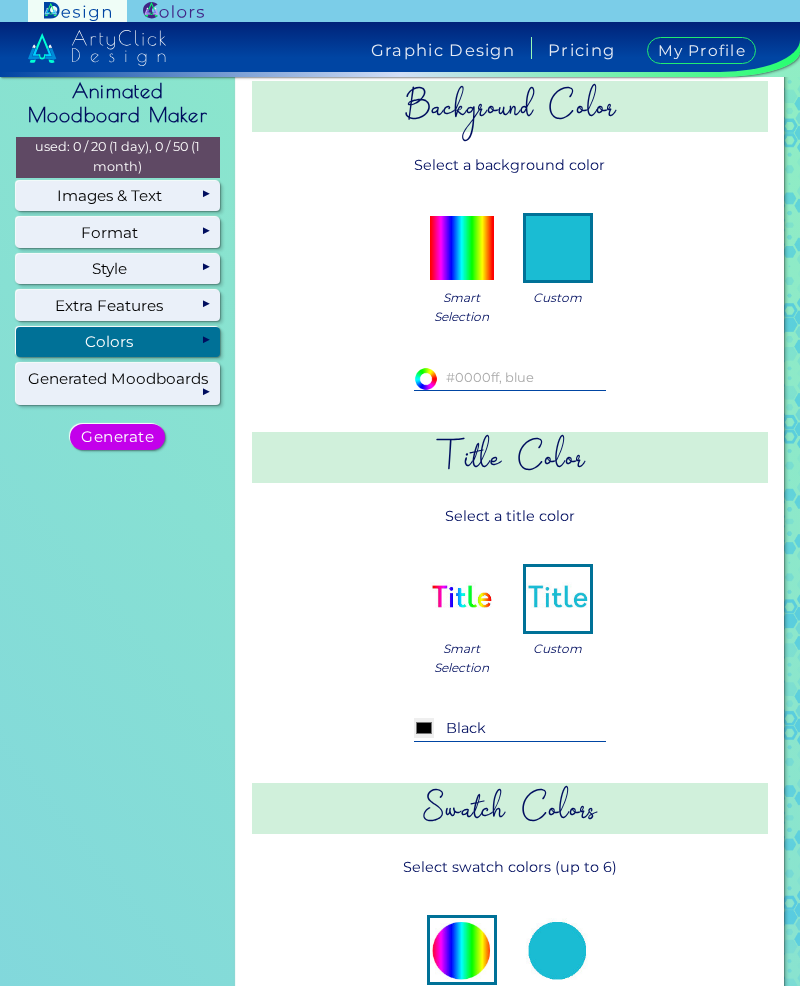 click at bounding box center (510, 378) 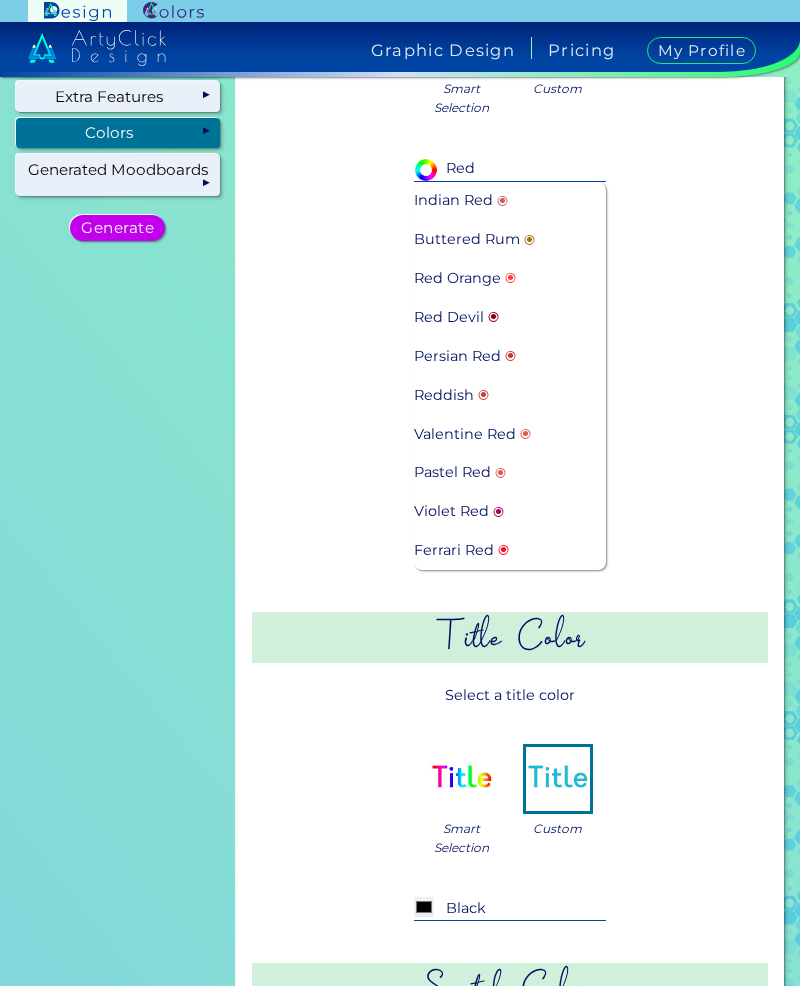 scroll, scrollTop: 242, scrollLeft: 0, axis: vertical 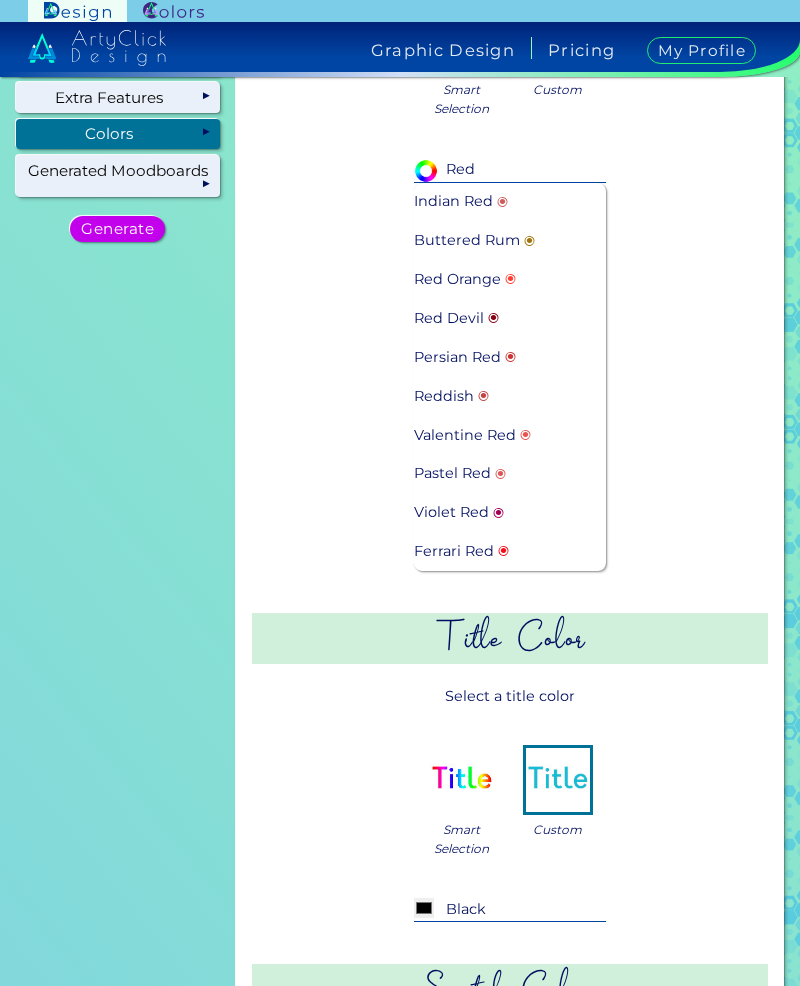 type on "Red" 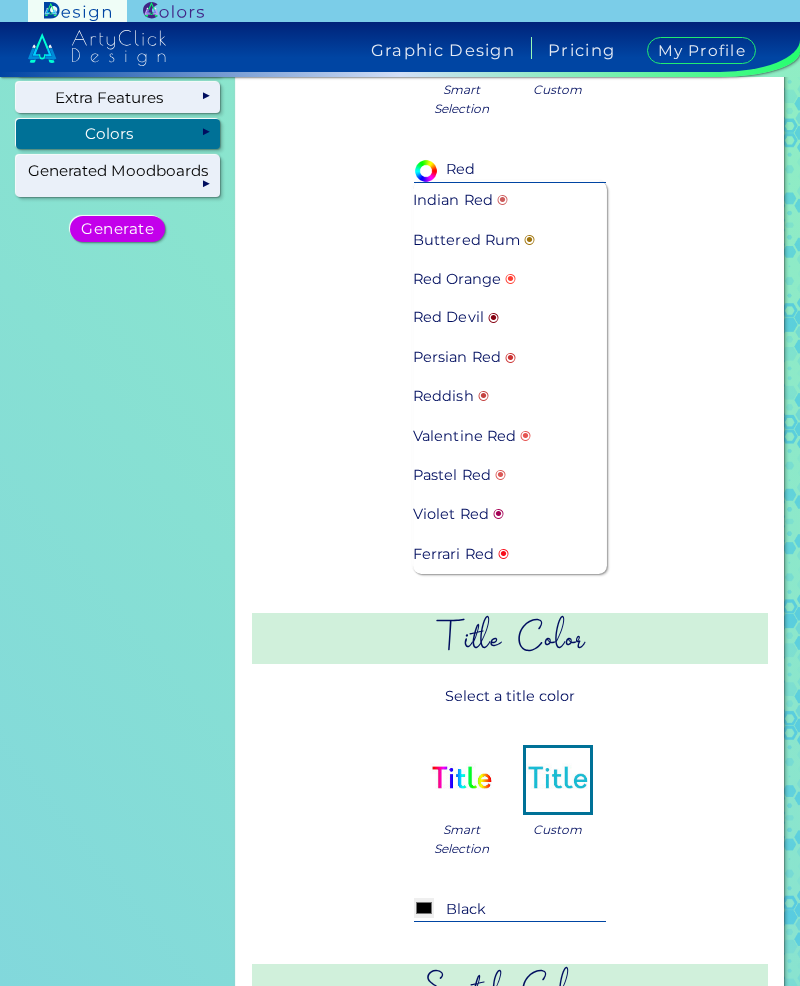click on "Reddish   ◉" at bounding box center [453, 396] 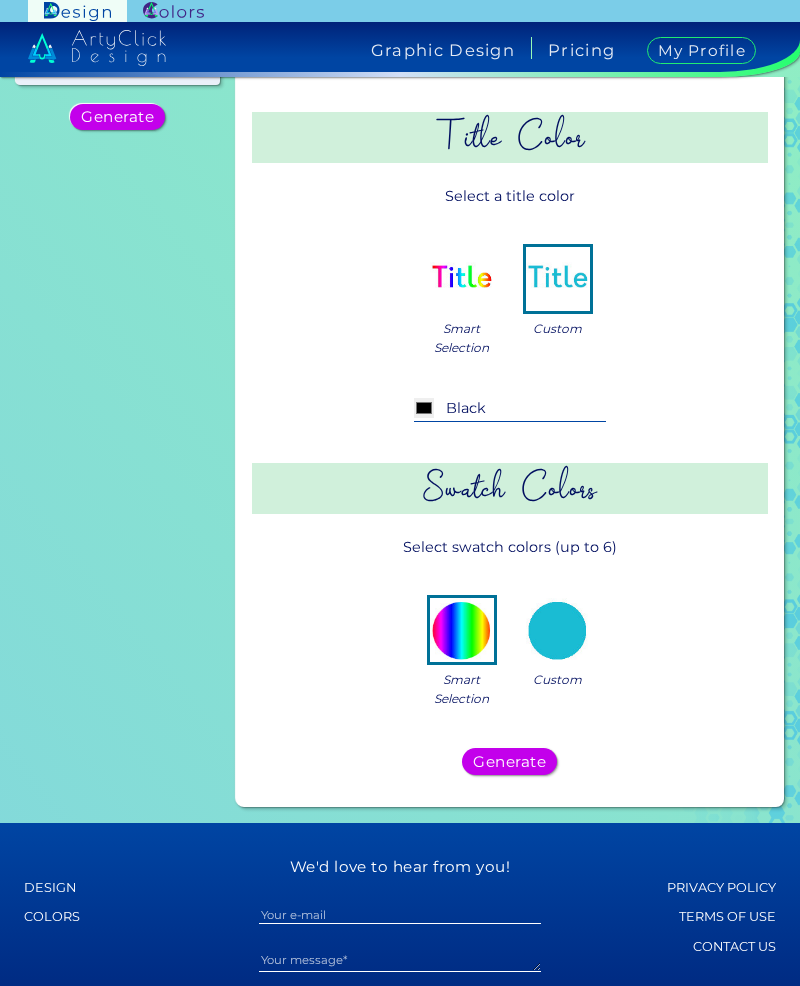 scroll, scrollTop: 460, scrollLeft: 0, axis: vertical 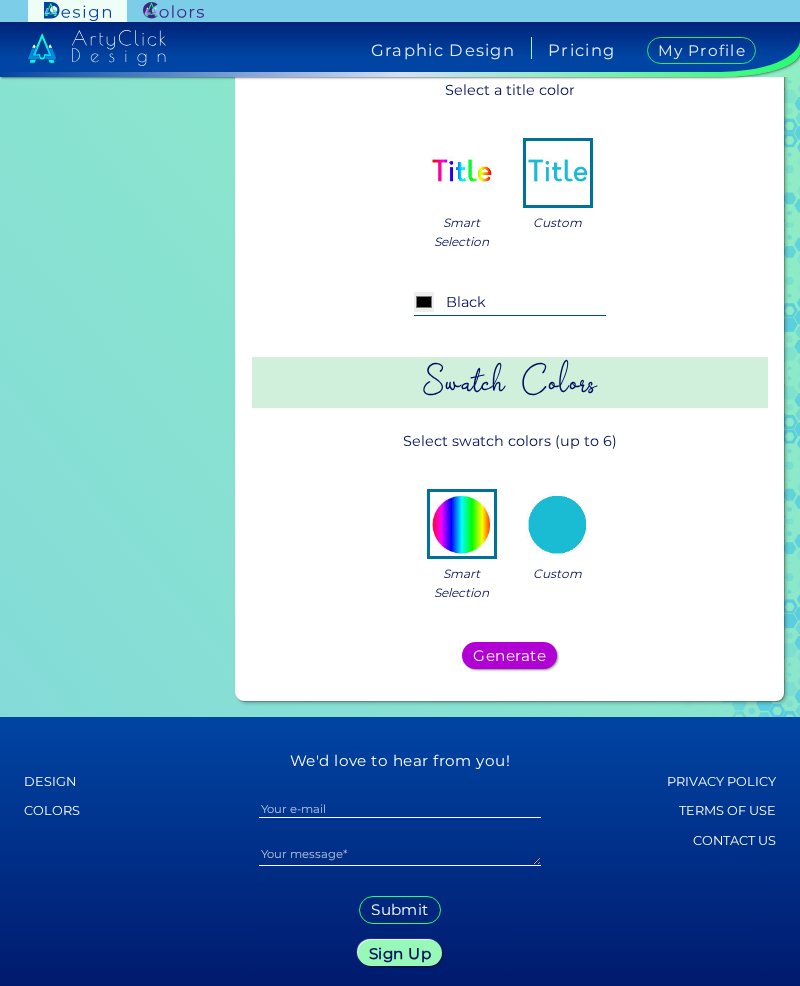 click on "Generate" at bounding box center [509, 655] 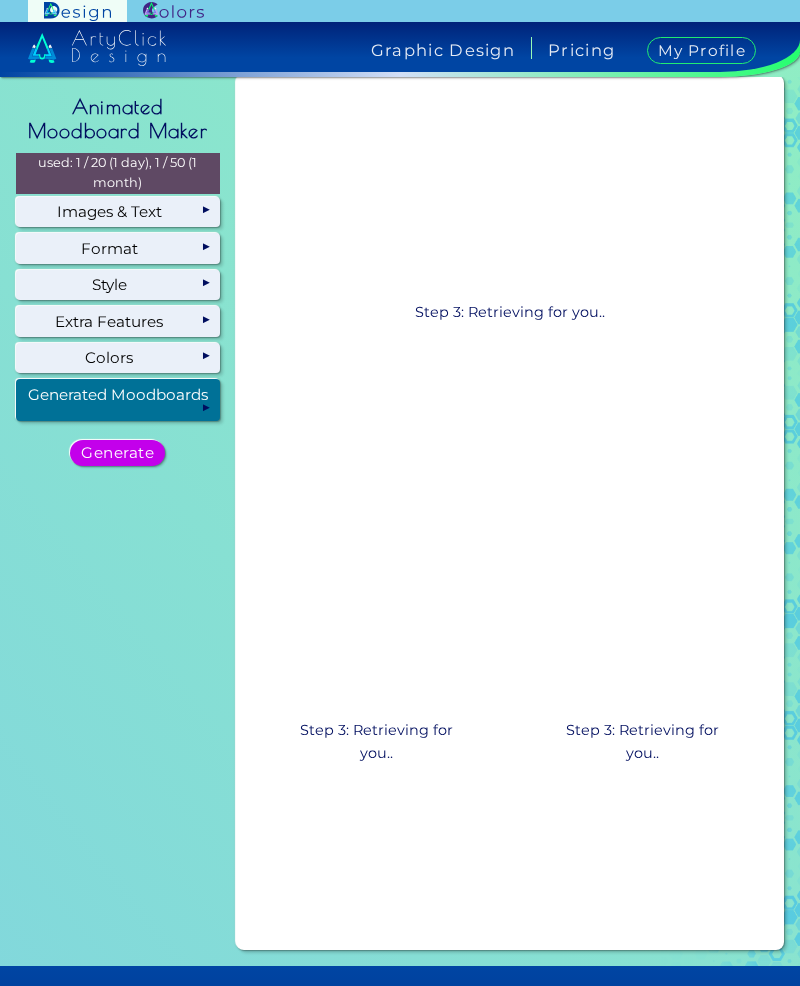 scroll, scrollTop: 2, scrollLeft: 0, axis: vertical 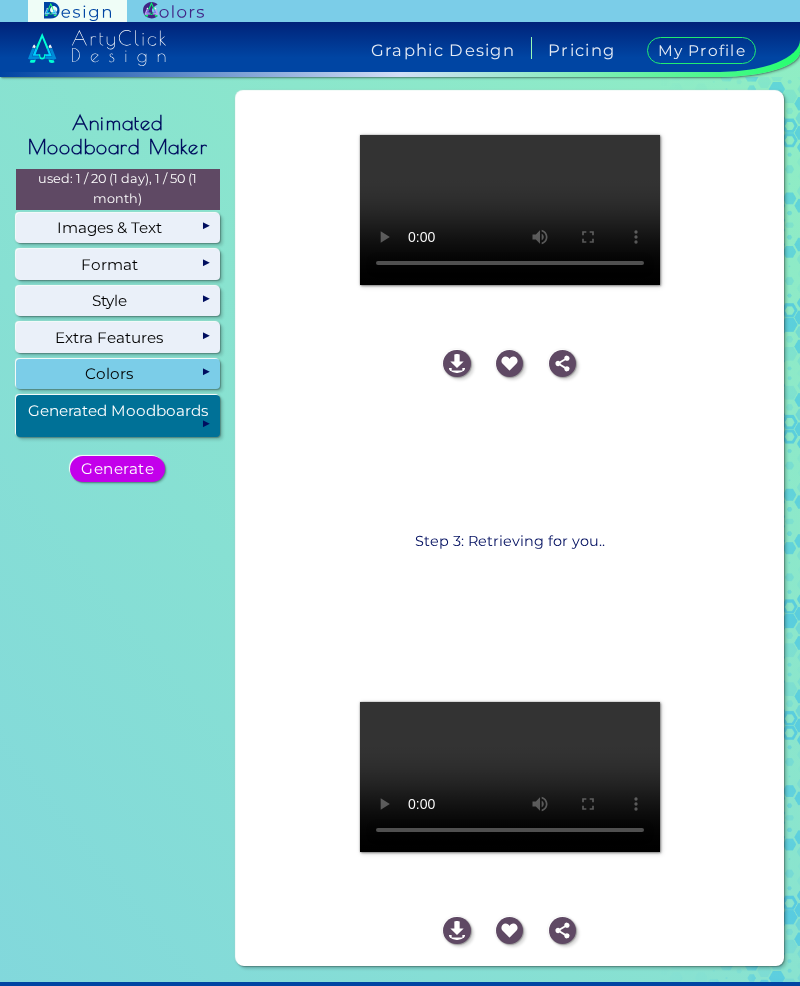 click on "Colors" at bounding box center (118, 374) 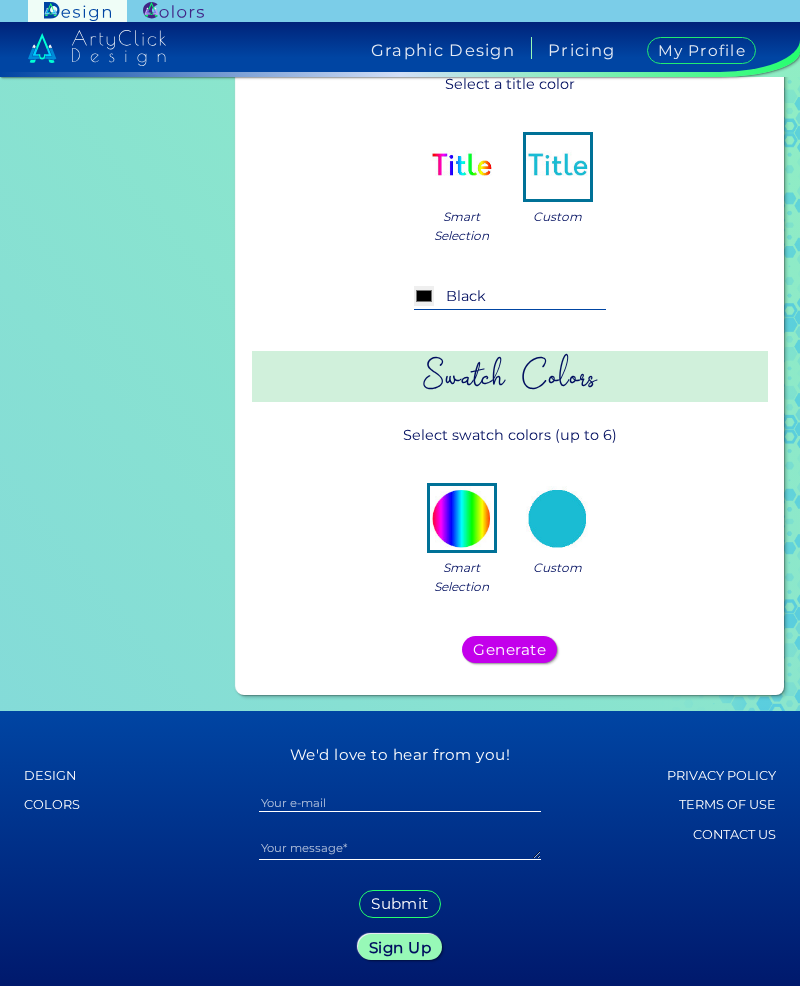 scroll, scrollTop: 474, scrollLeft: 0, axis: vertical 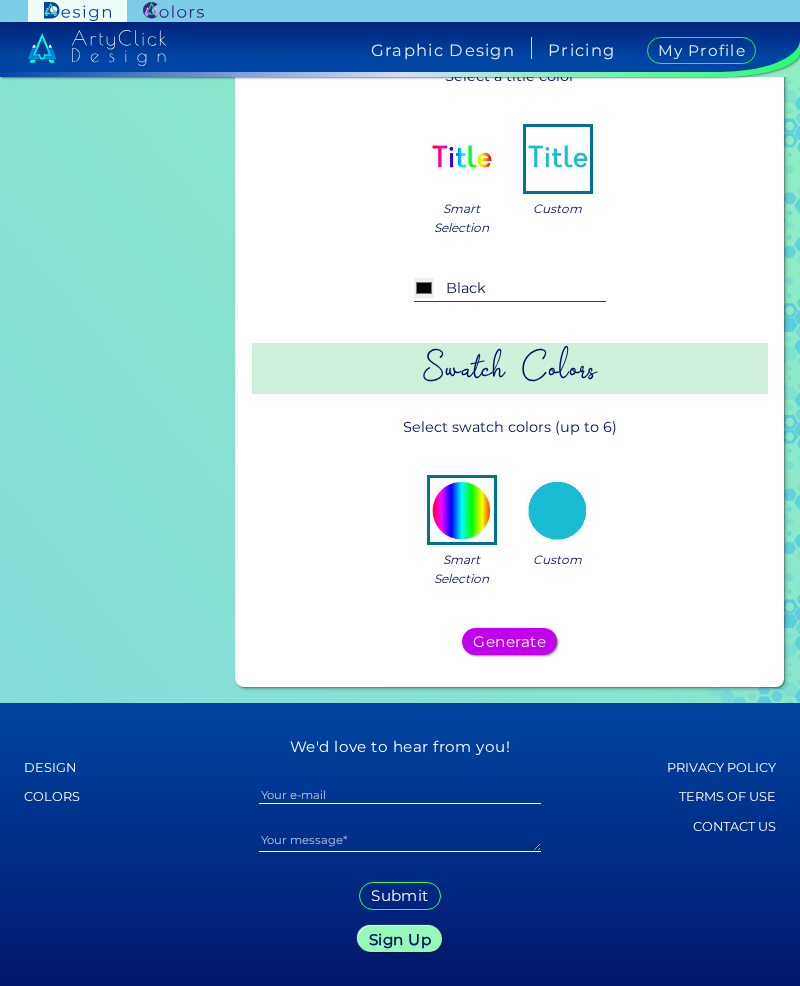 click at bounding box center [558, 510] 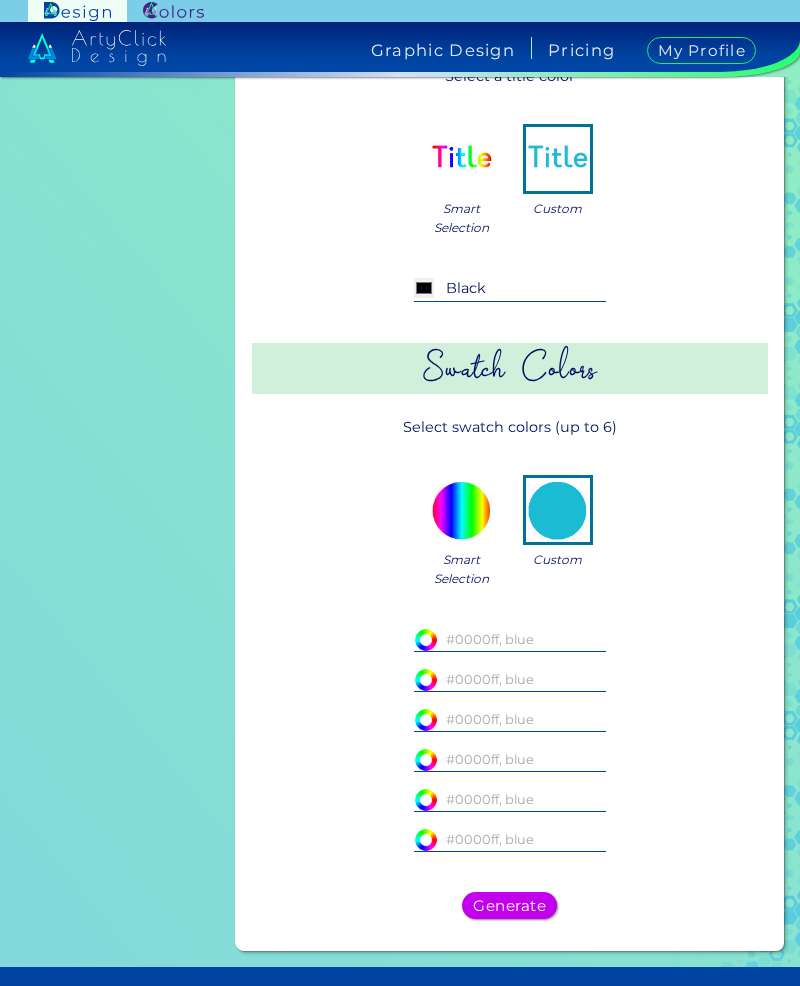 click at bounding box center [510, 639] 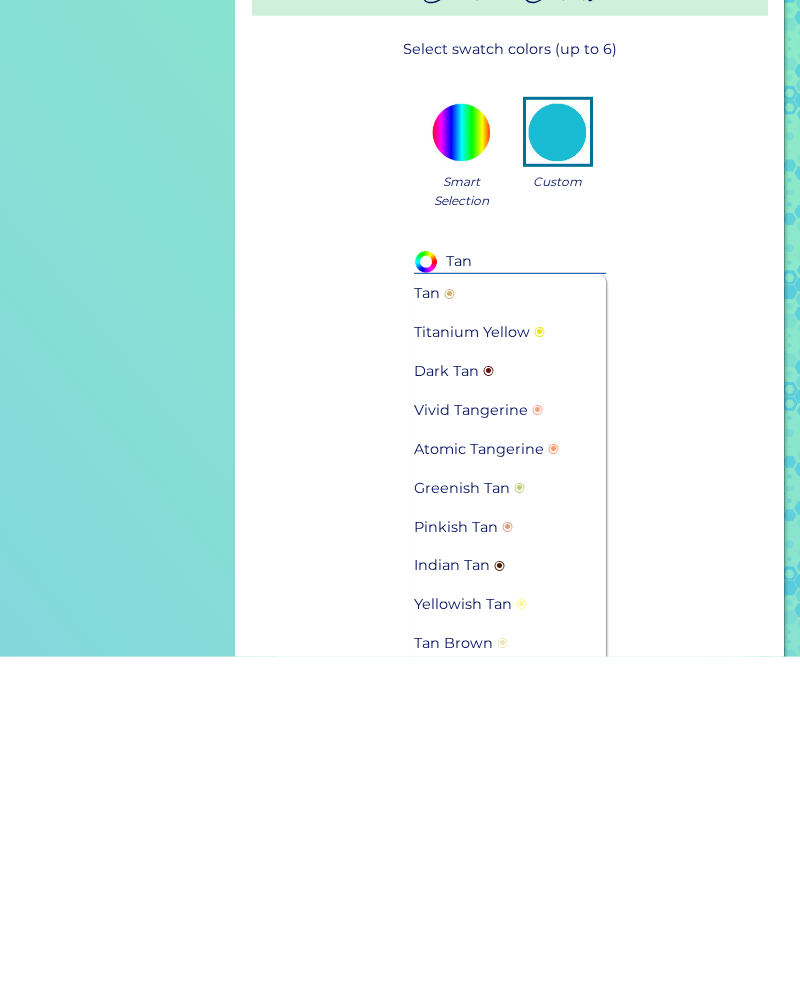 scroll, scrollTop: 539, scrollLeft: 0, axis: vertical 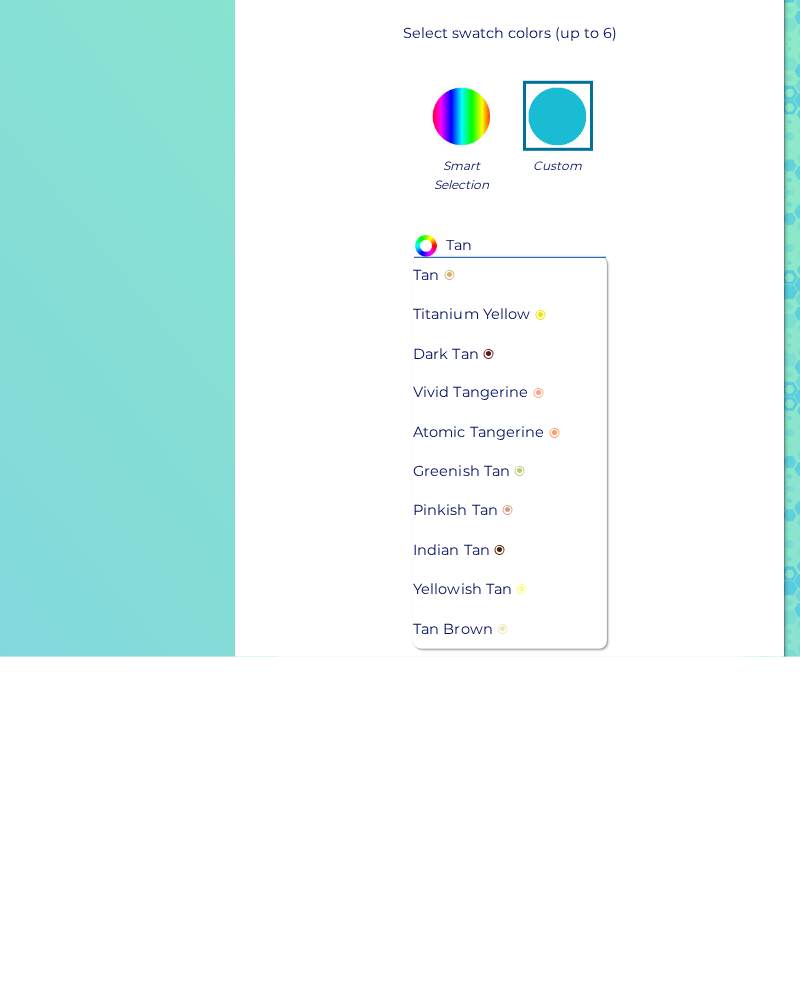type on "Tan" 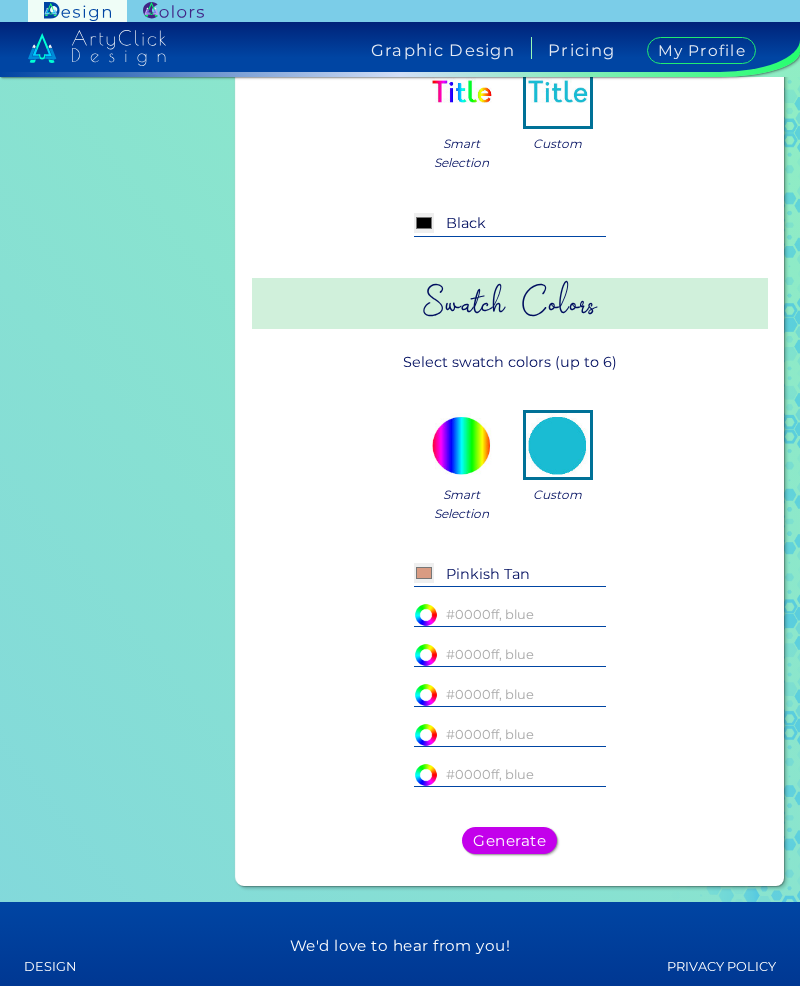 click at bounding box center [510, 614] 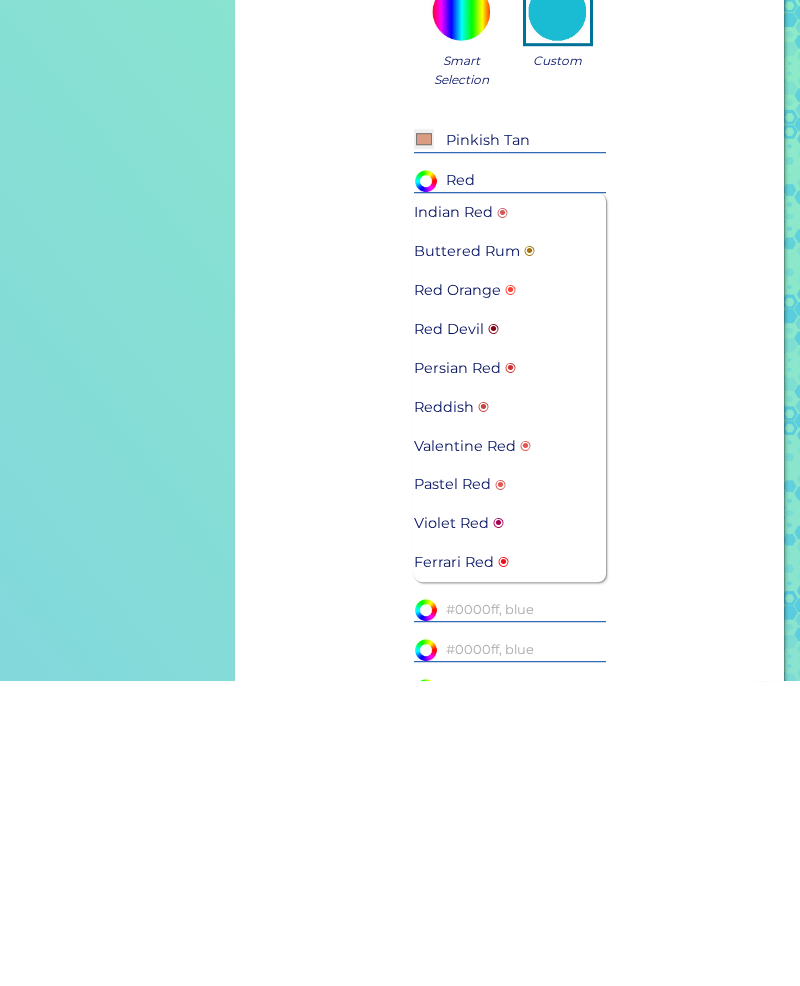 scroll, scrollTop: 676, scrollLeft: 0, axis: vertical 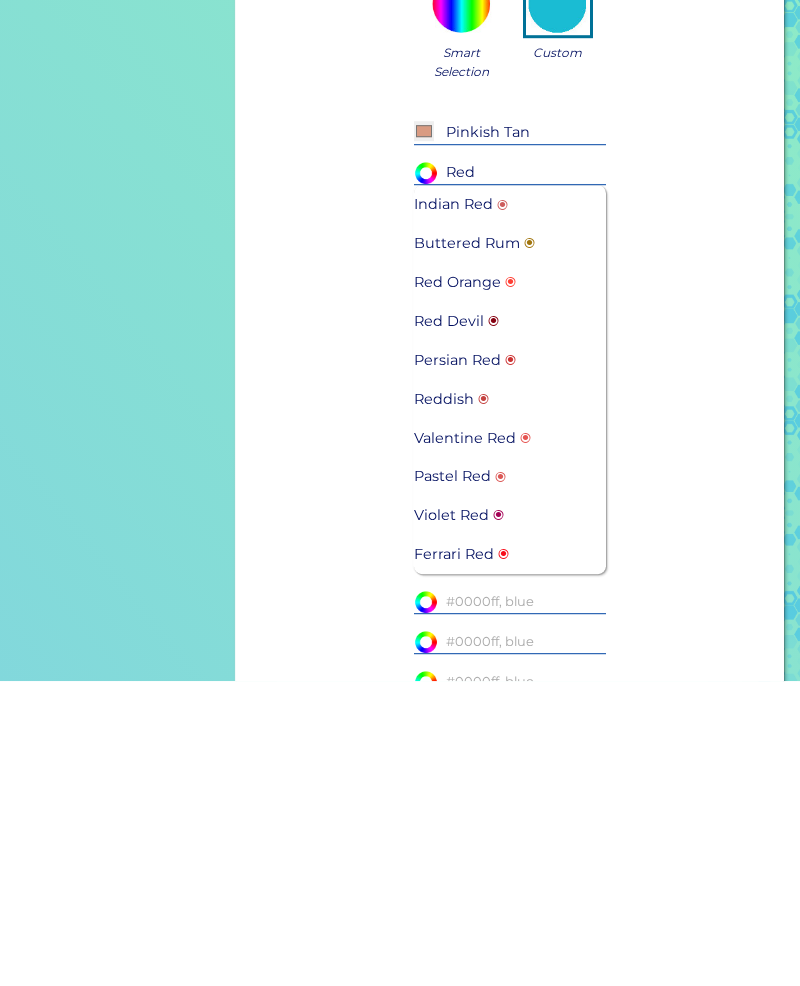 type on "Red" 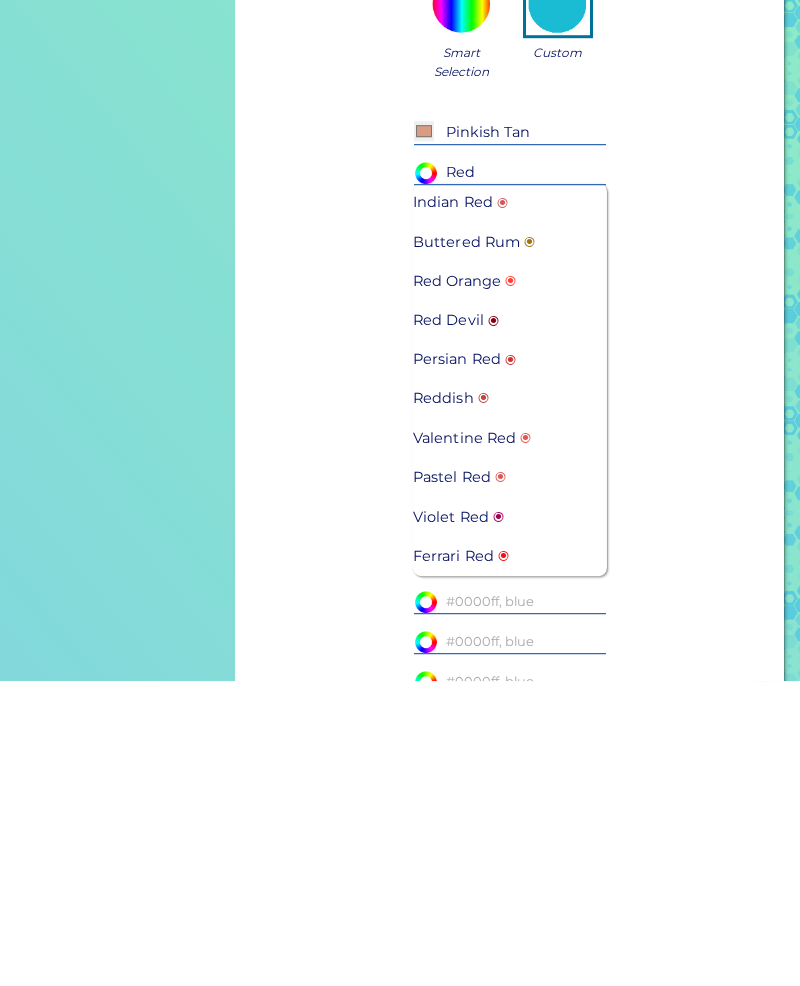 click on "◉" at bounding box center [504, 861] 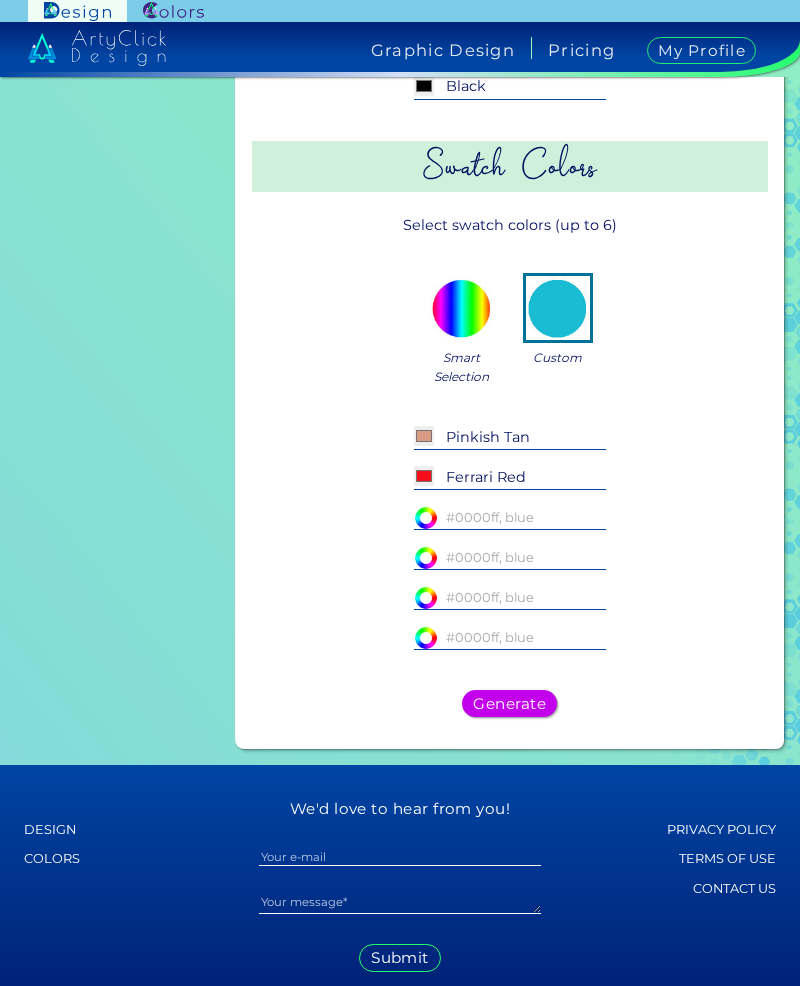 click at bounding box center [510, 517] 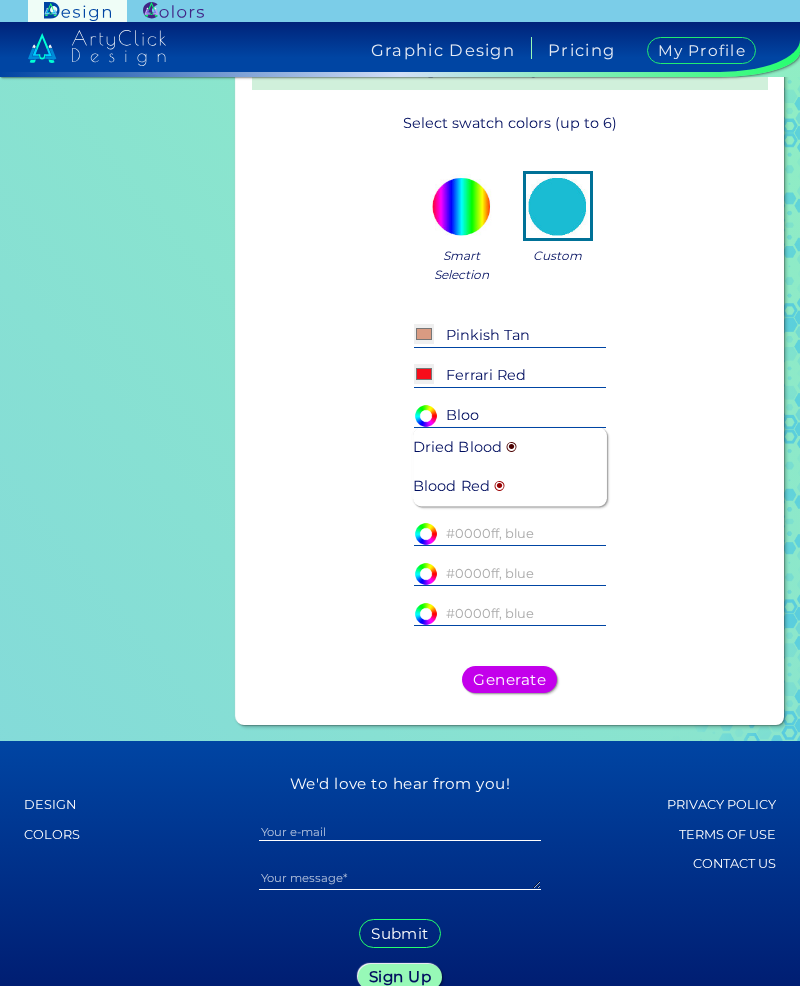 type on "Bloo" 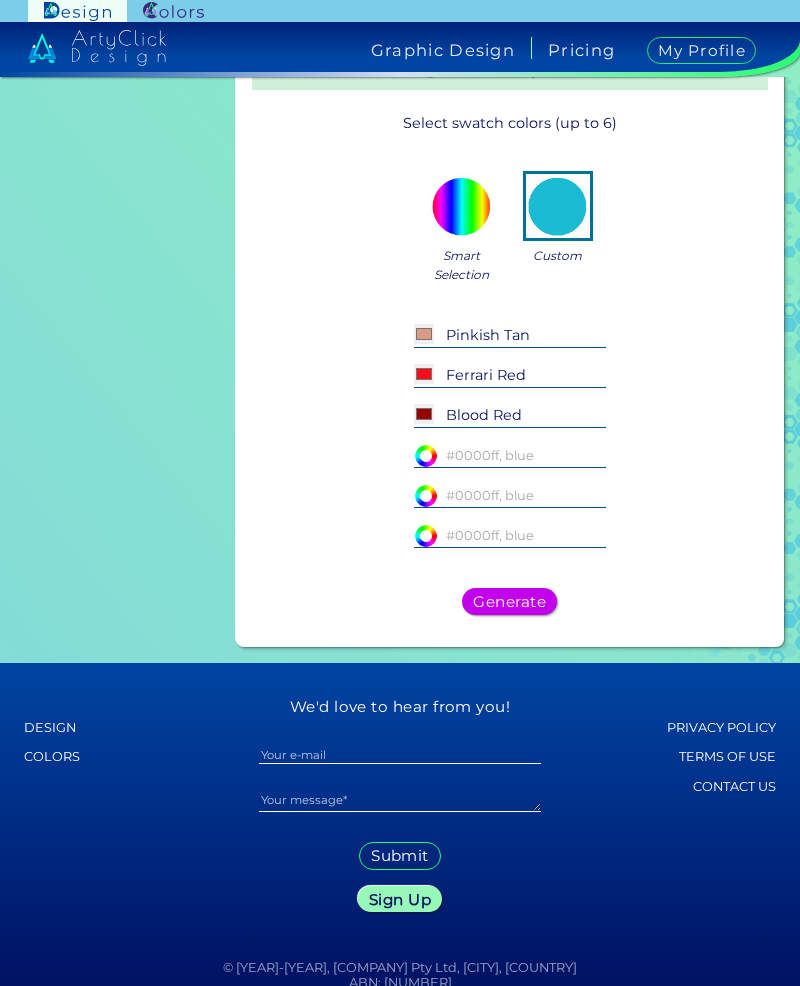 scroll, scrollTop: 738, scrollLeft: 0, axis: vertical 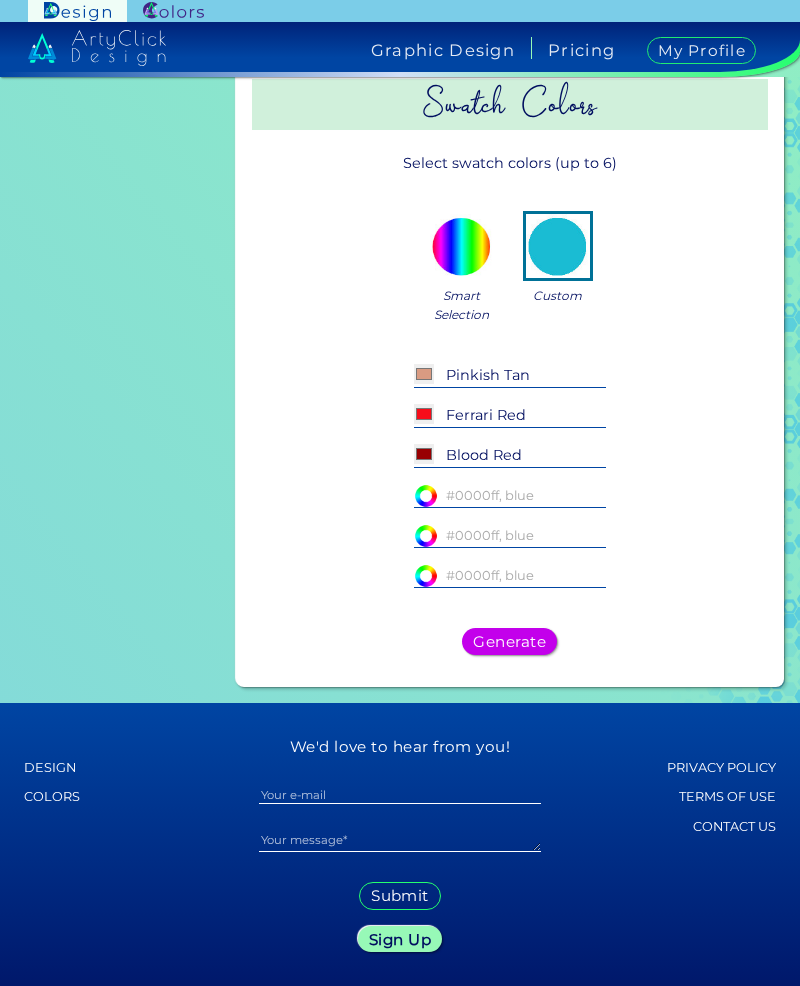 click at bounding box center [510, 495] 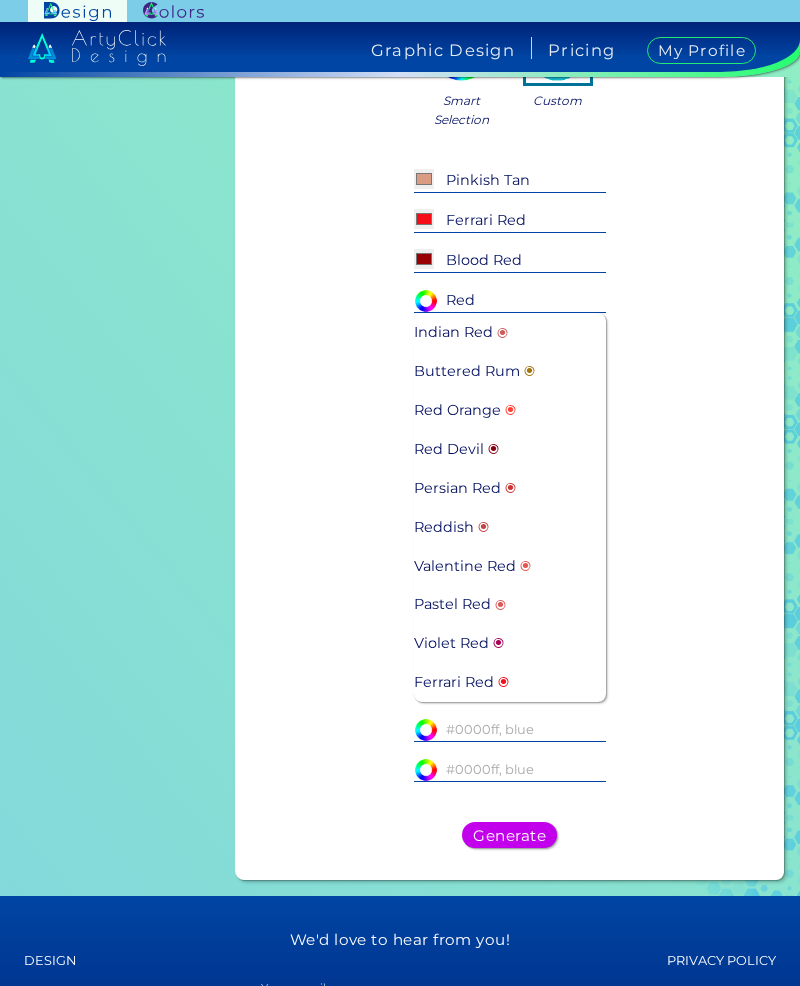 type on "Red" 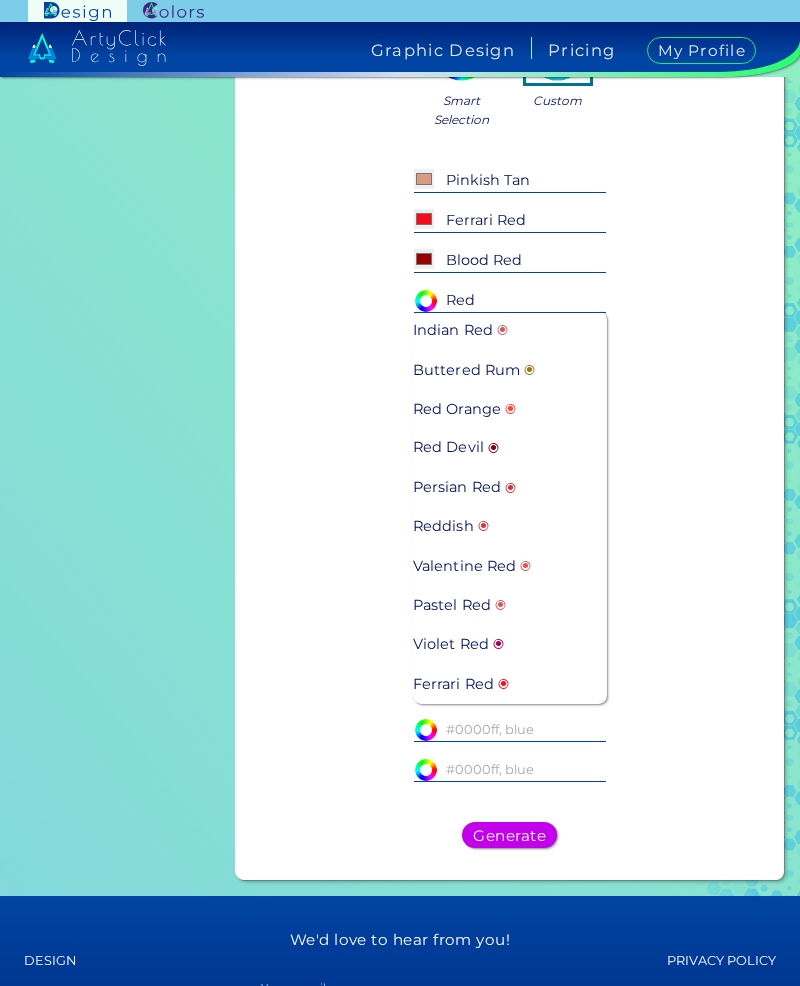 click on "Red Devil   ◉" at bounding box center (510, 448) 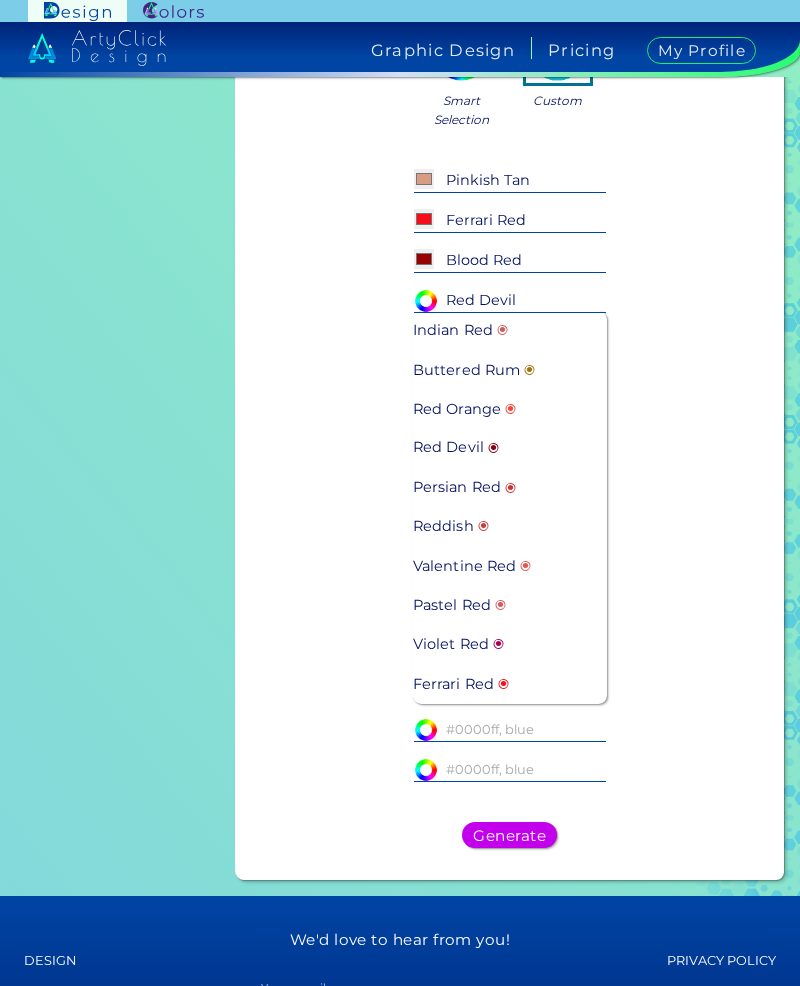 scroll, scrollTop: 738, scrollLeft: 0, axis: vertical 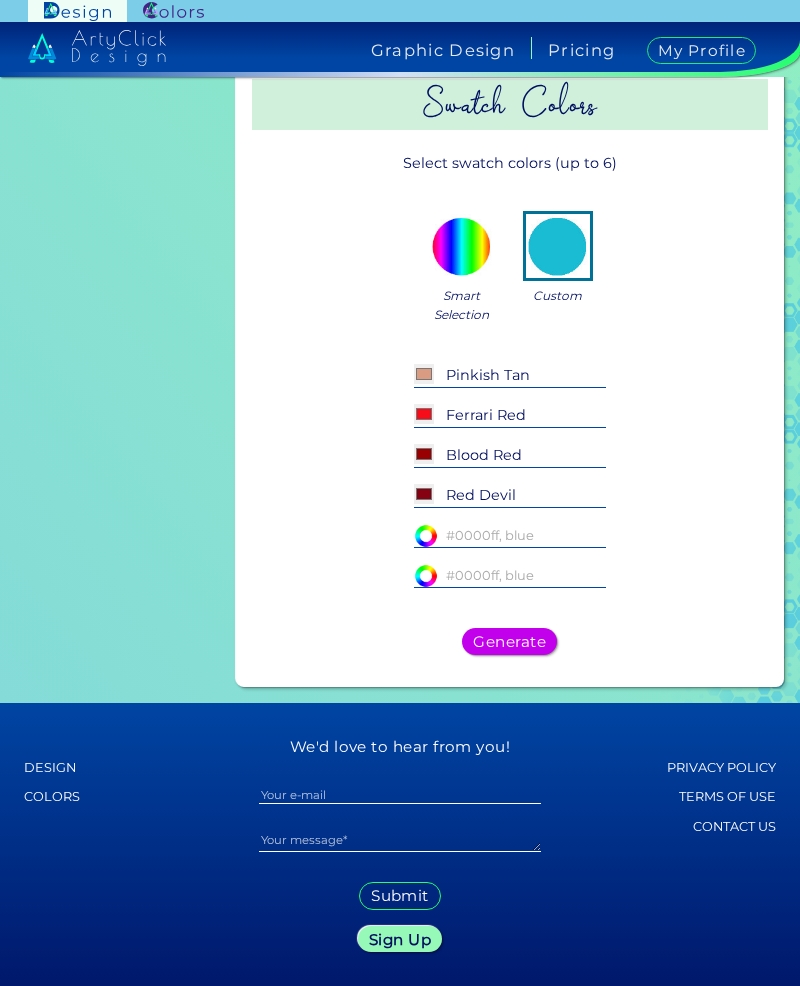 click at bounding box center (510, 535) 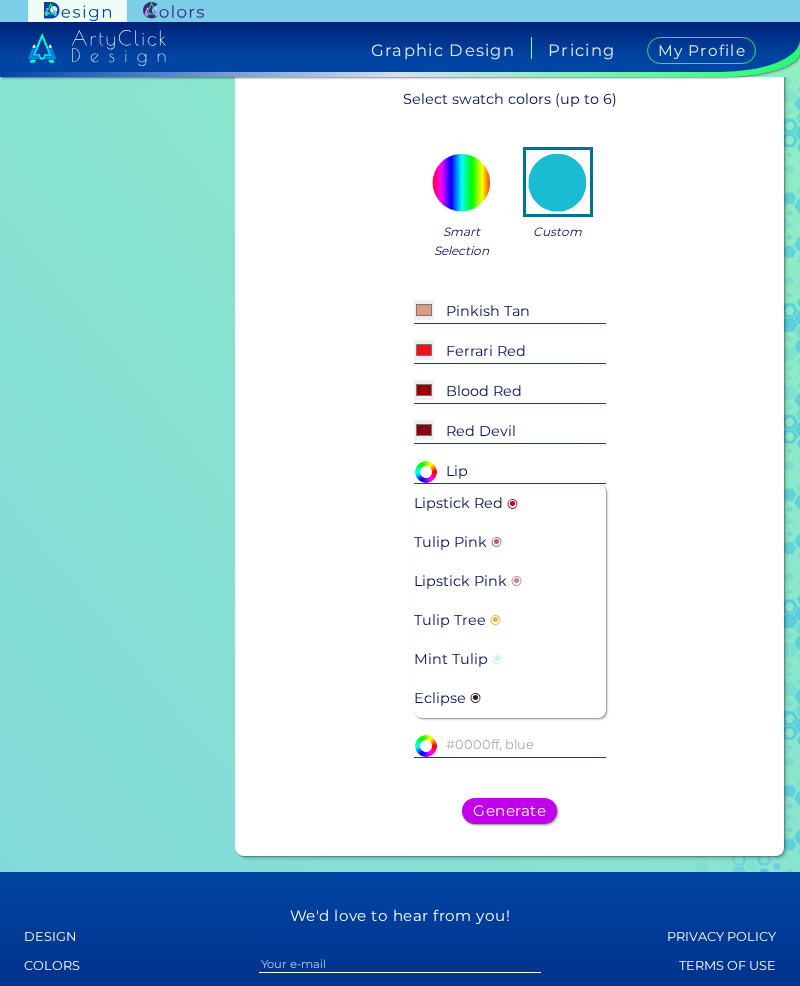 type on "Lip" 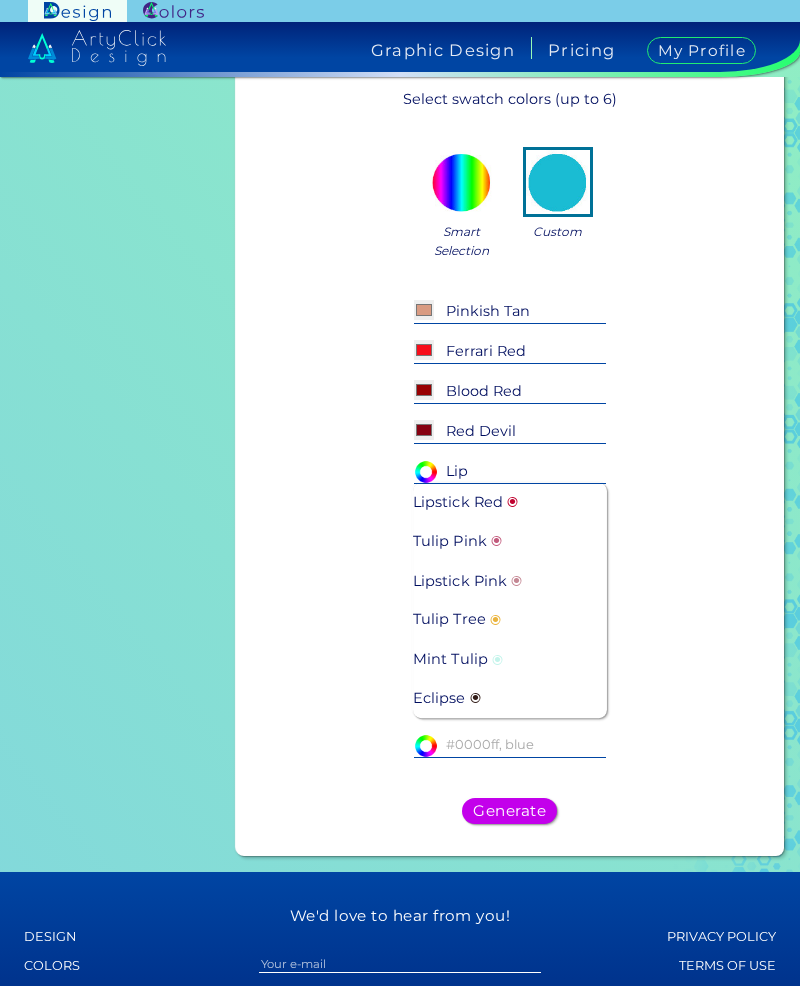 click on "Lipstick Red   ◉" at bounding box center (510, 502) 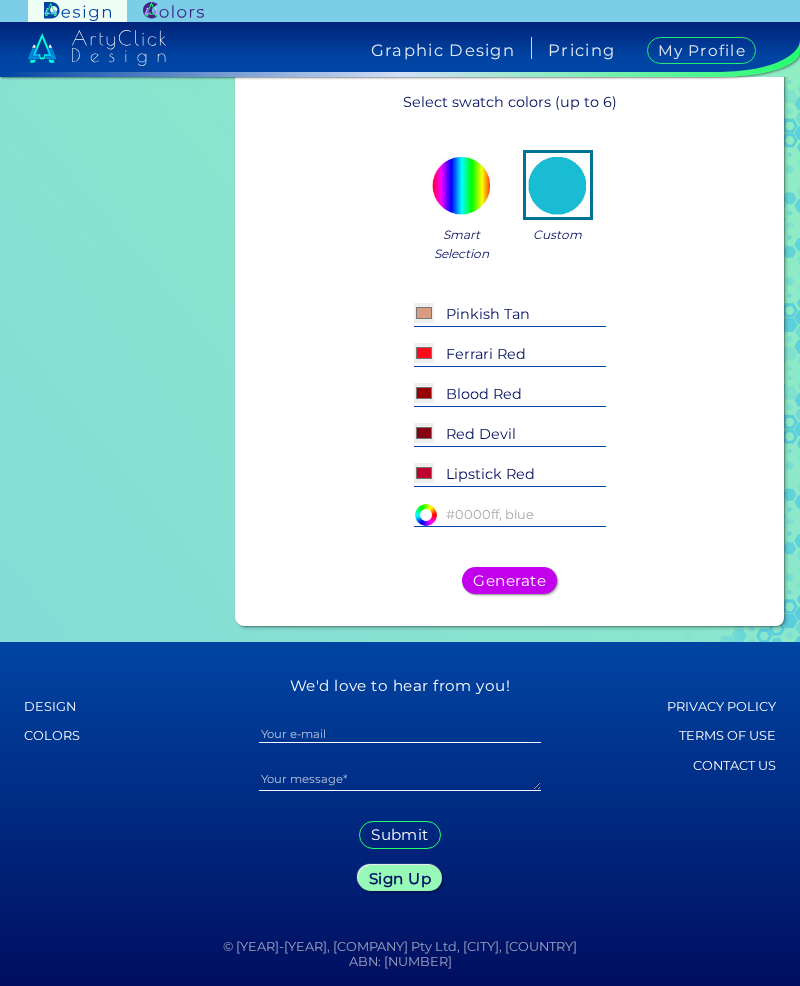 scroll, scrollTop: 738, scrollLeft: 0, axis: vertical 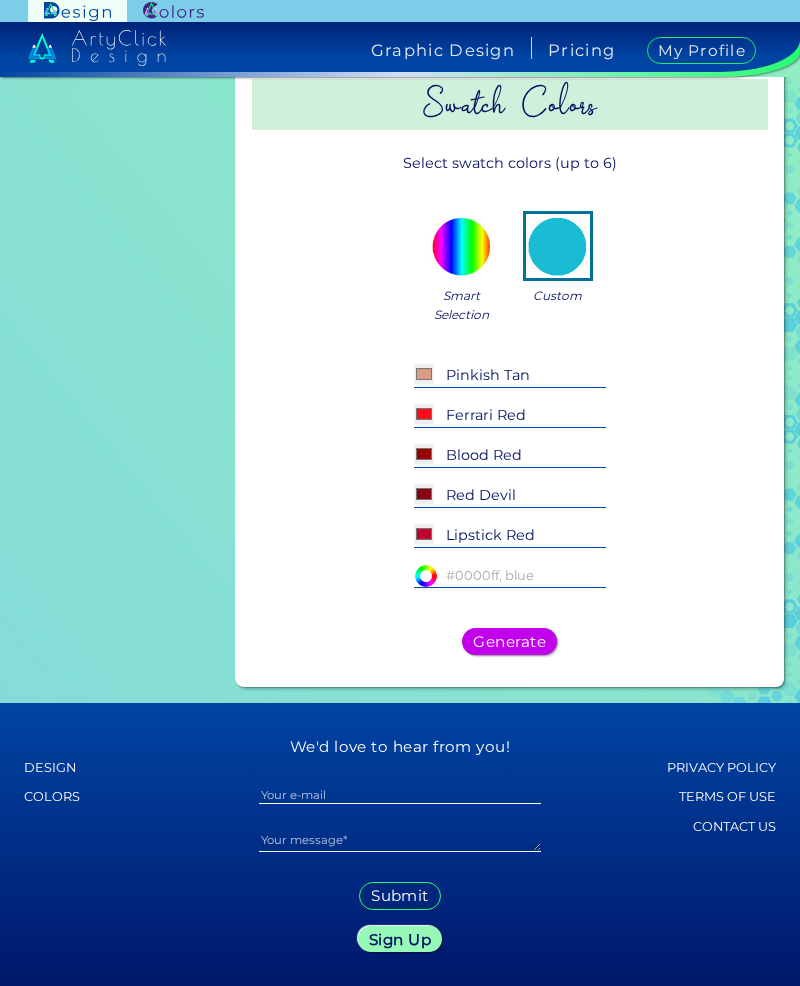 click at bounding box center [510, 575] 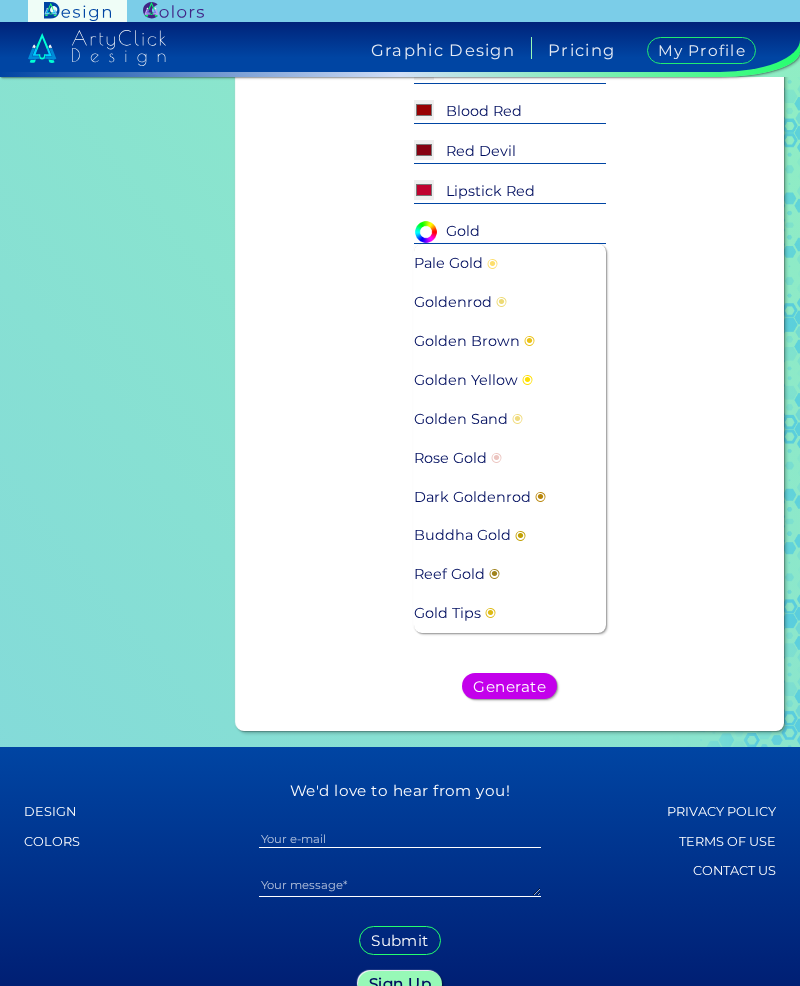 scroll, scrollTop: 1127, scrollLeft: 0, axis: vertical 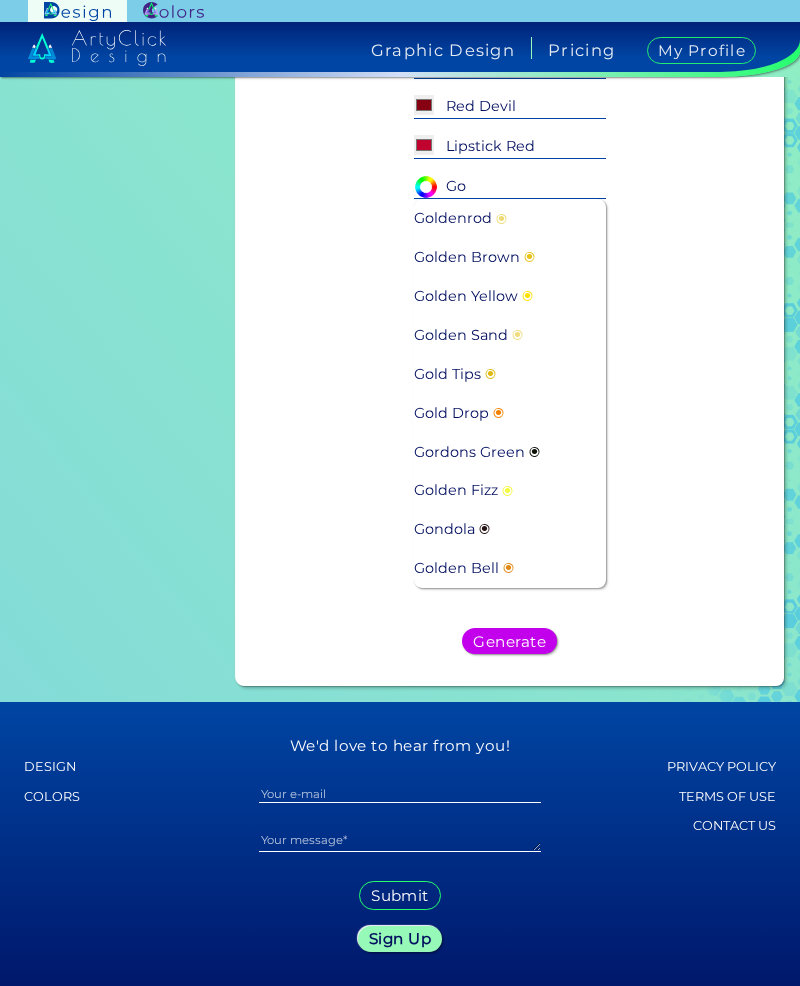 type on "G" 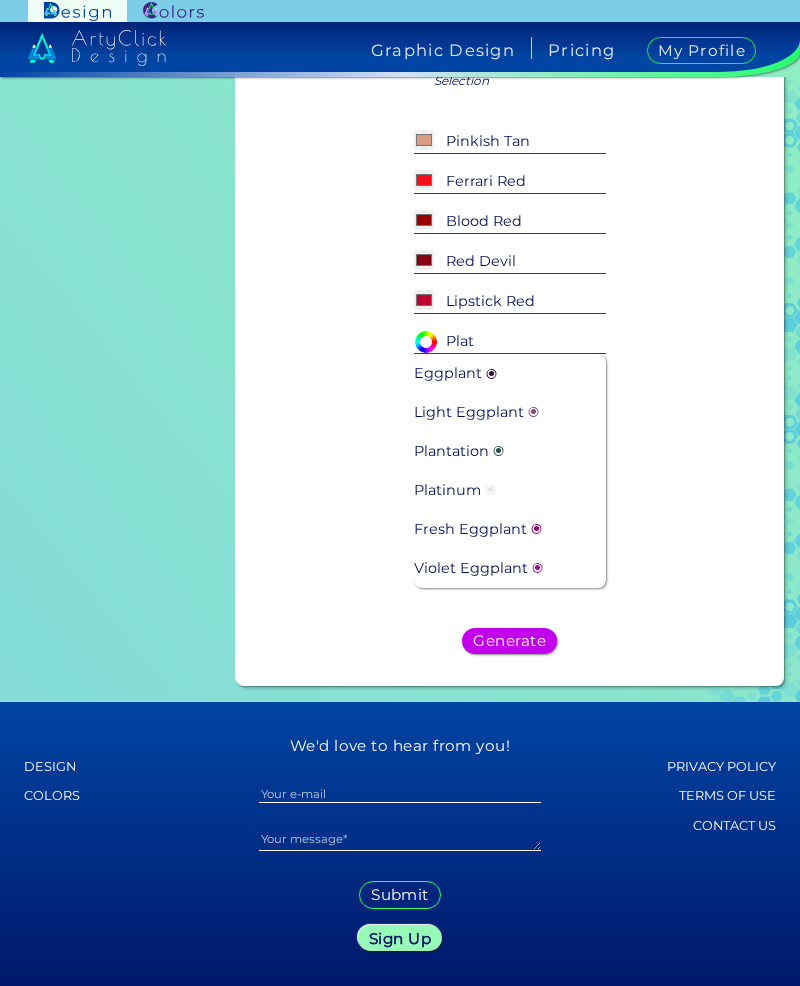scroll, scrollTop: 777, scrollLeft: 0, axis: vertical 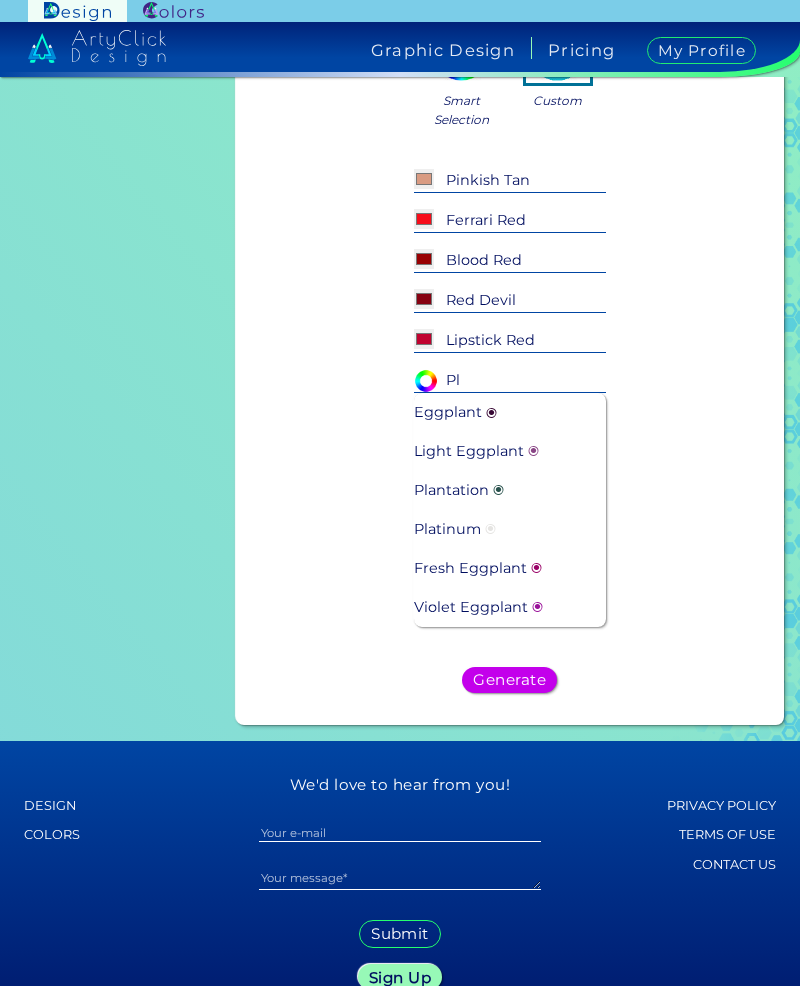 type on "P" 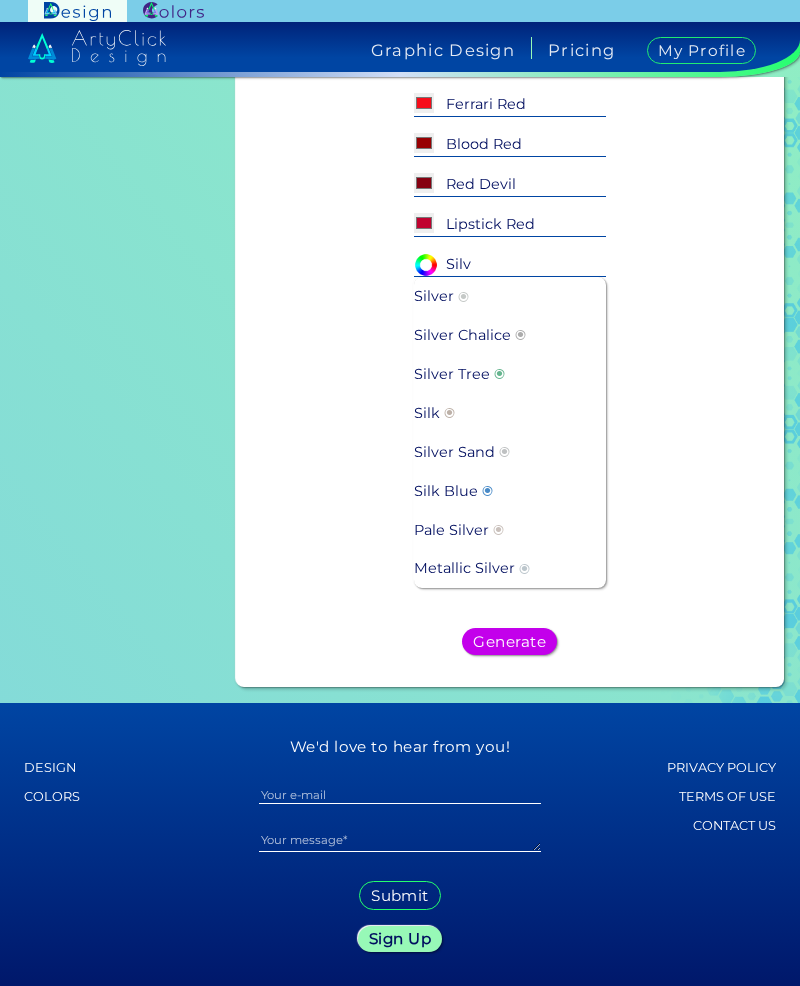 scroll, scrollTop: 972, scrollLeft: 0, axis: vertical 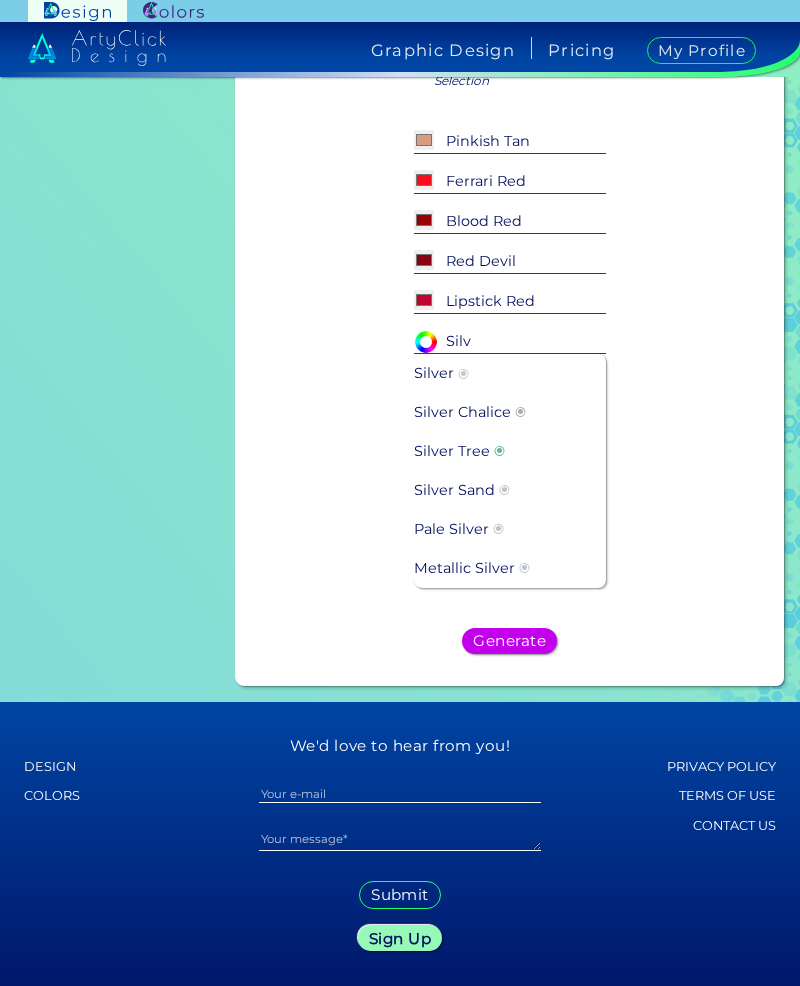 type on "Silv" 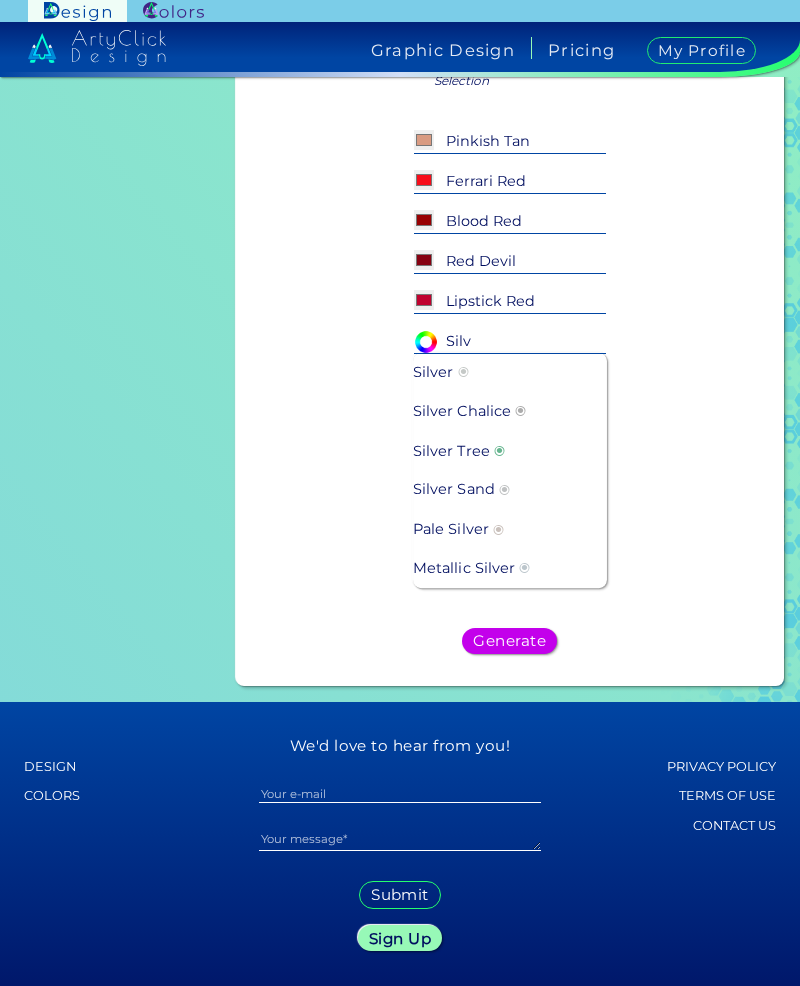 click on "◉" at bounding box center (525, 569) 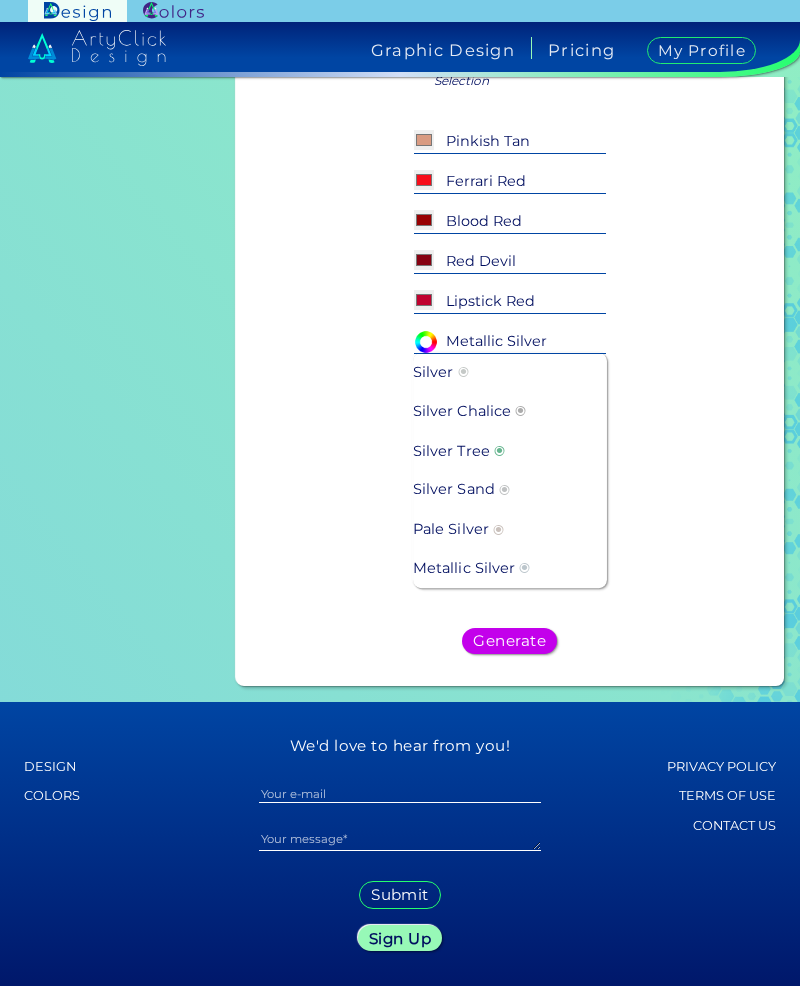 scroll, scrollTop: 738, scrollLeft: 0, axis: vertical 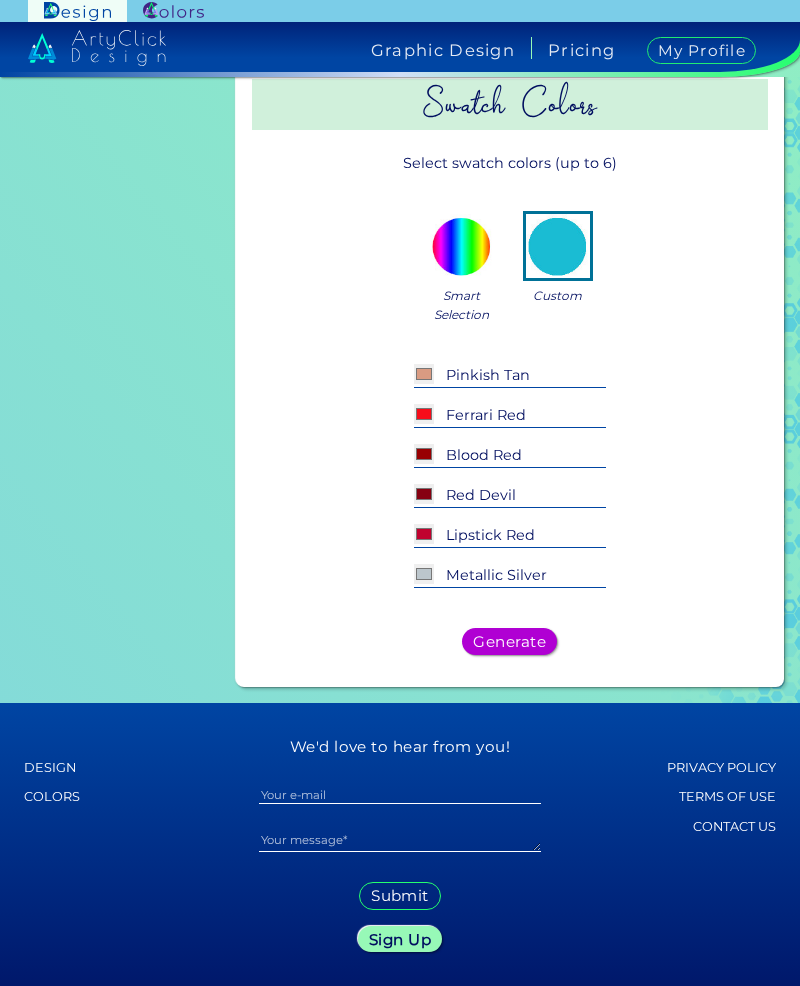 click on "Generate" at bounding box center [509, 642] 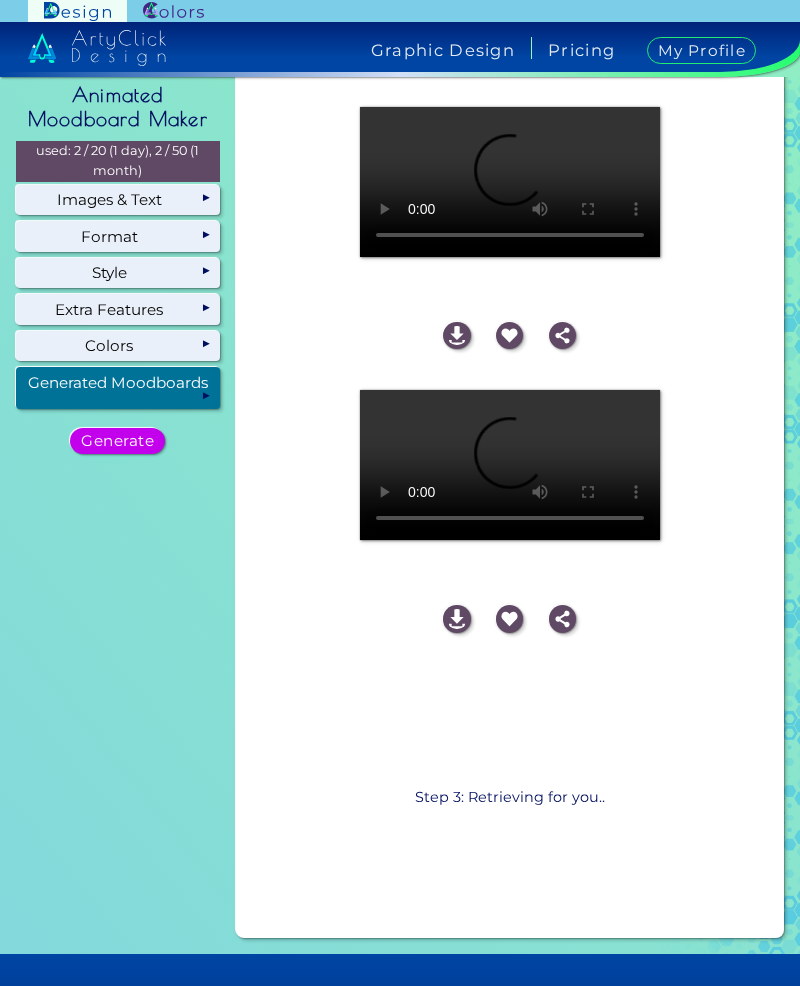 scroll, scrollTop: 28, scrollLeft: 0, axis: vertical 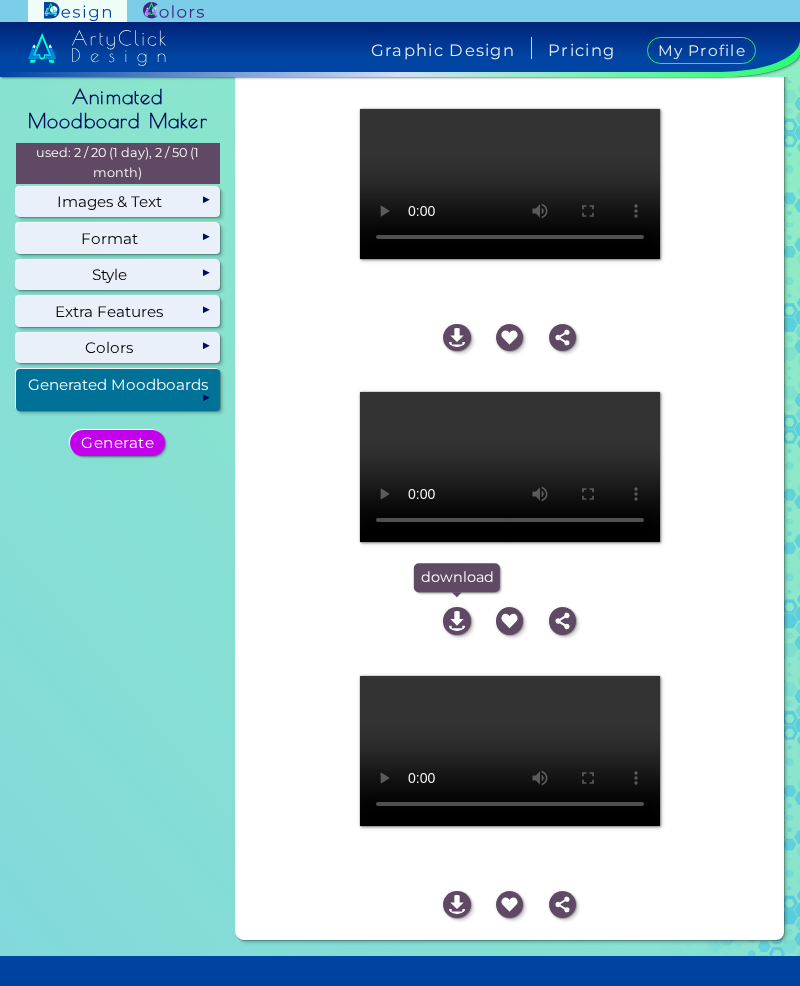 click at bounding box center (456, 620) 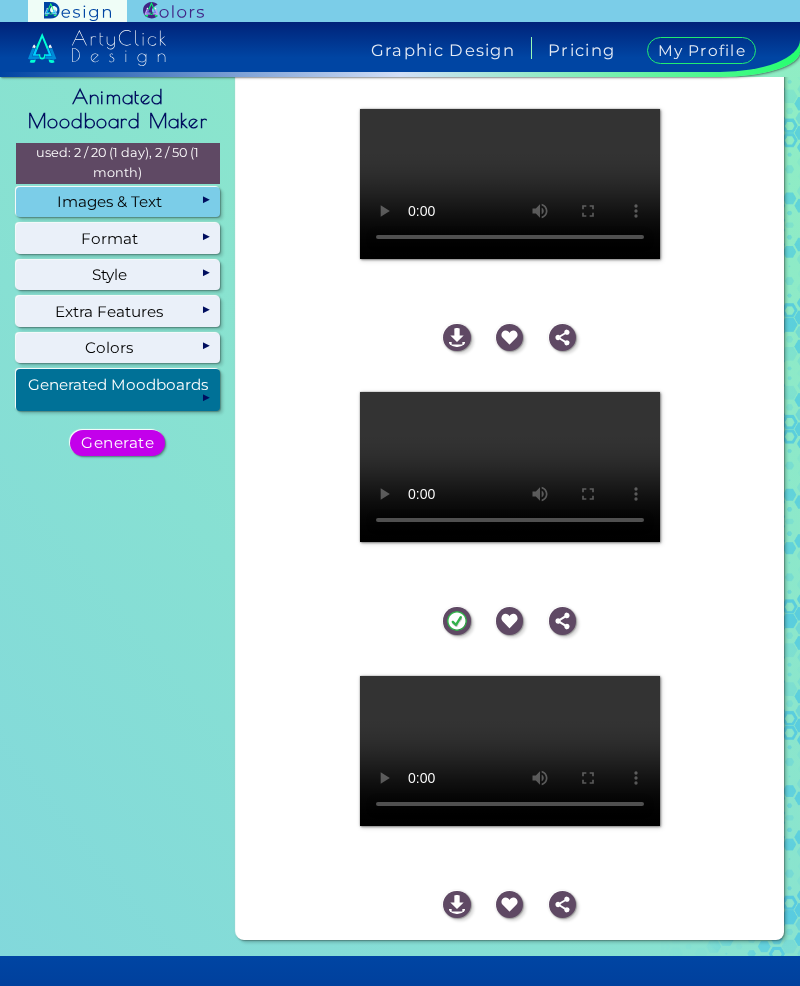click on "used: 2 / 20 (1 day), 2 / 50 (1 month)" at bounding box center [118, 163] 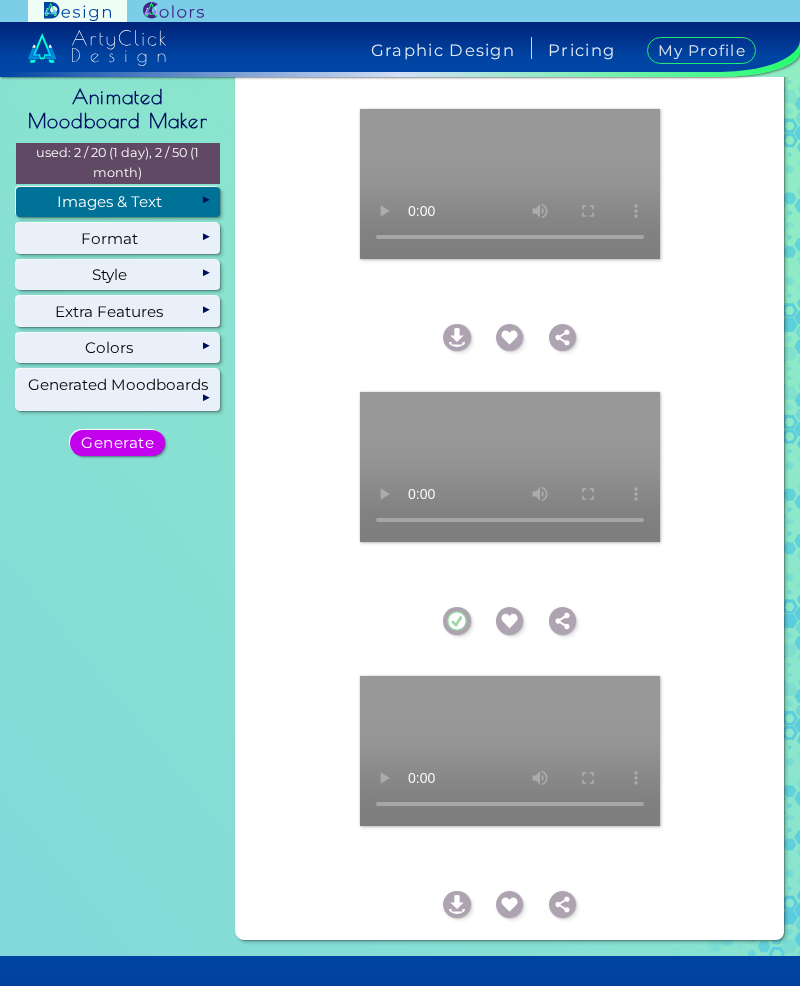scroll, scrollTop: 0, scrollLeft: 0, axis: both 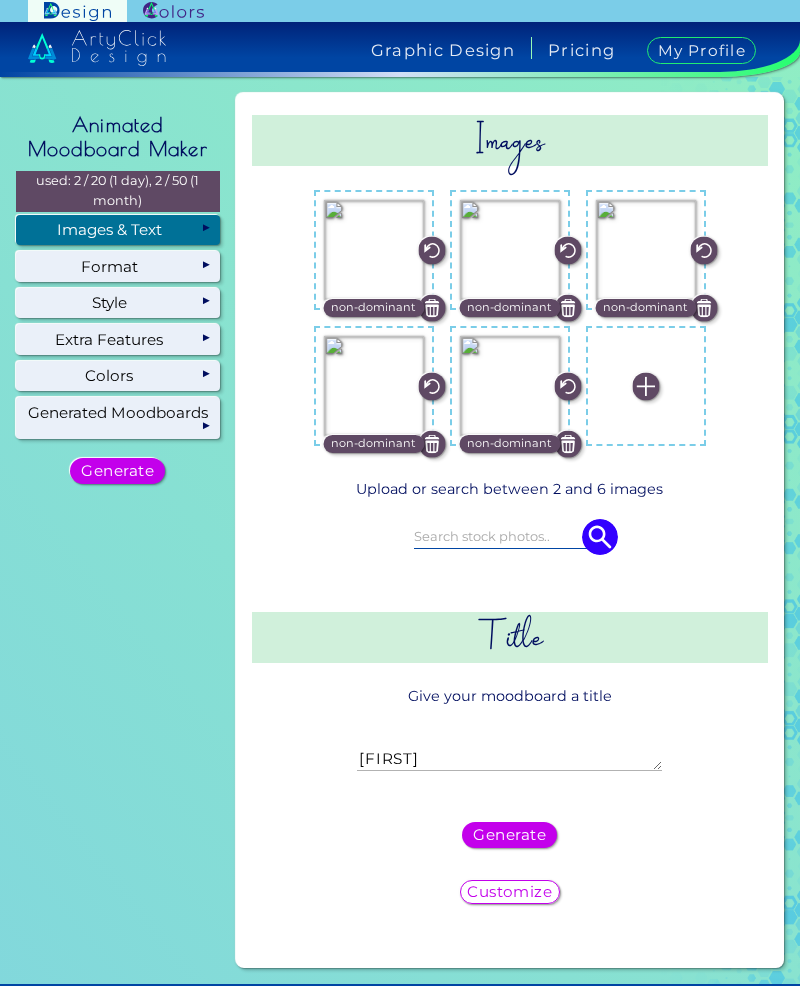 click at bounding box center (431, 308) 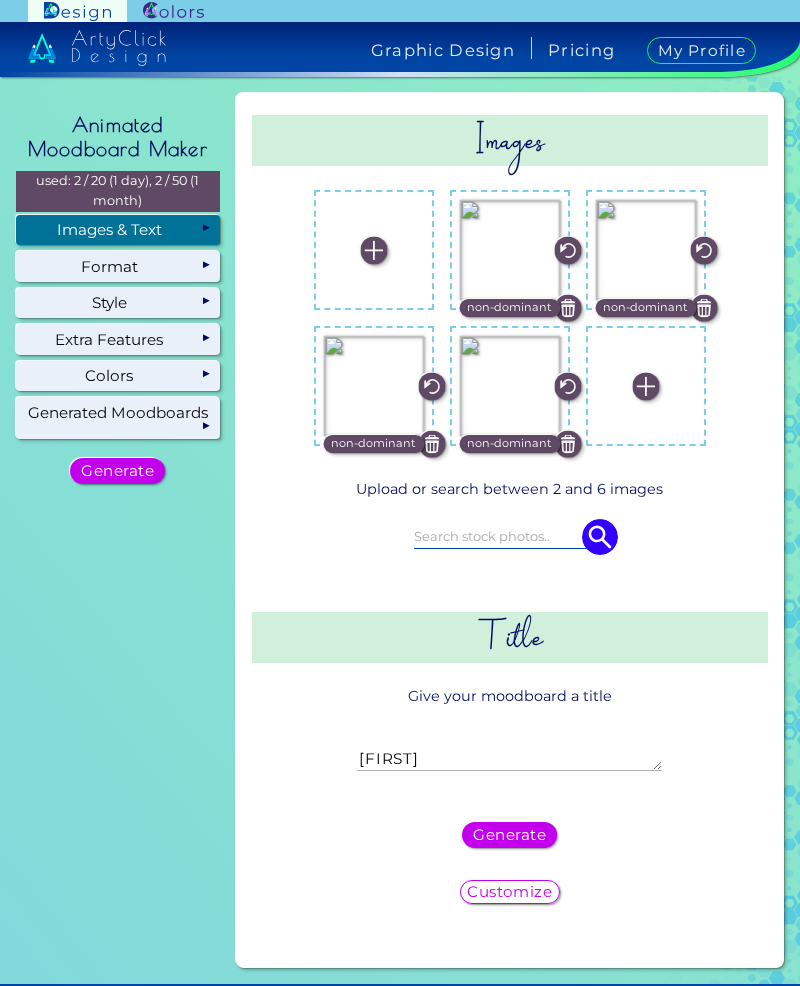 click at bounding box center [567, 308] 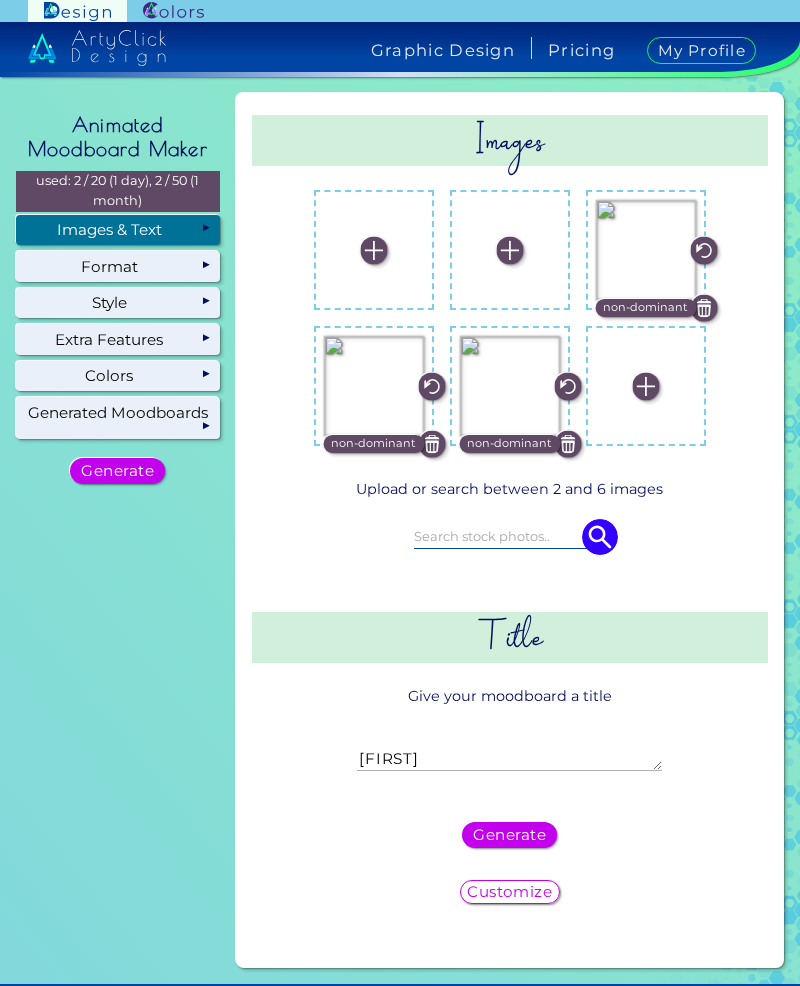 click at bounding box center [703, 308] 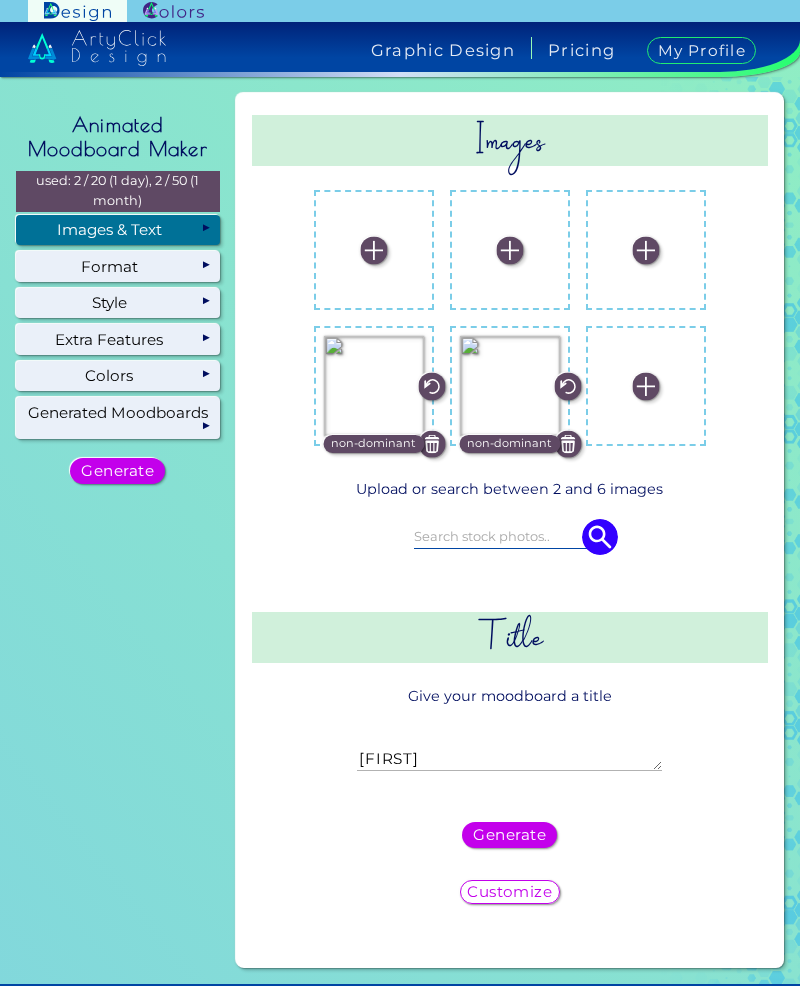 click at bounding box center [431, 444] 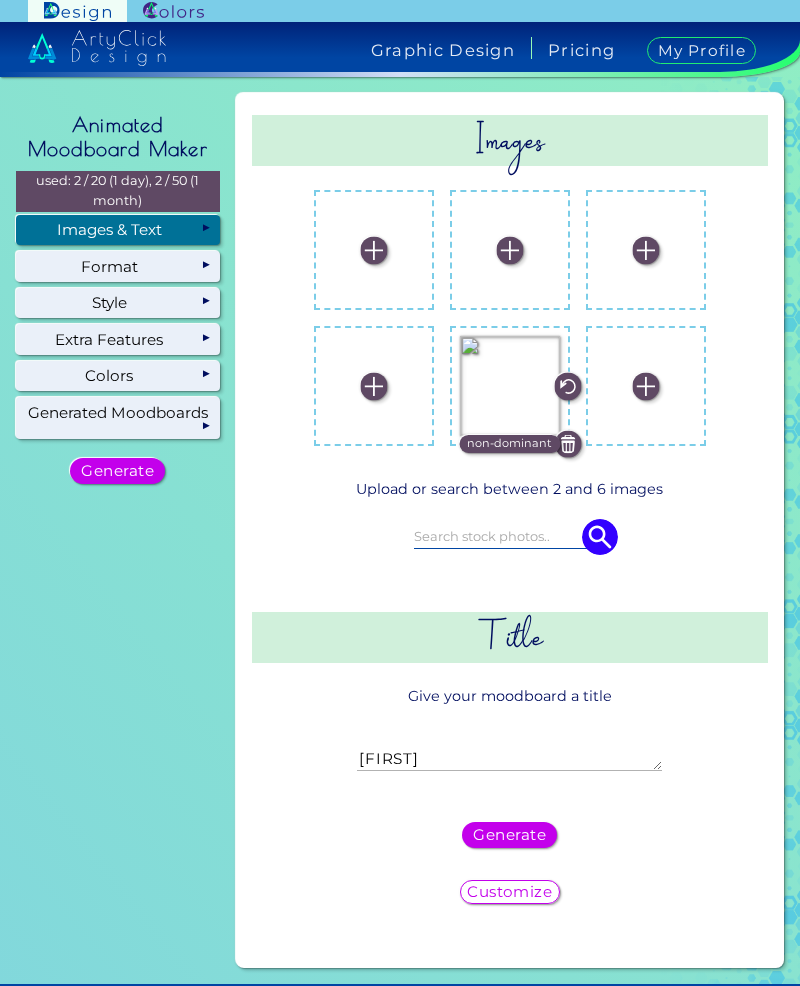 click at bounding box center [567, 444] 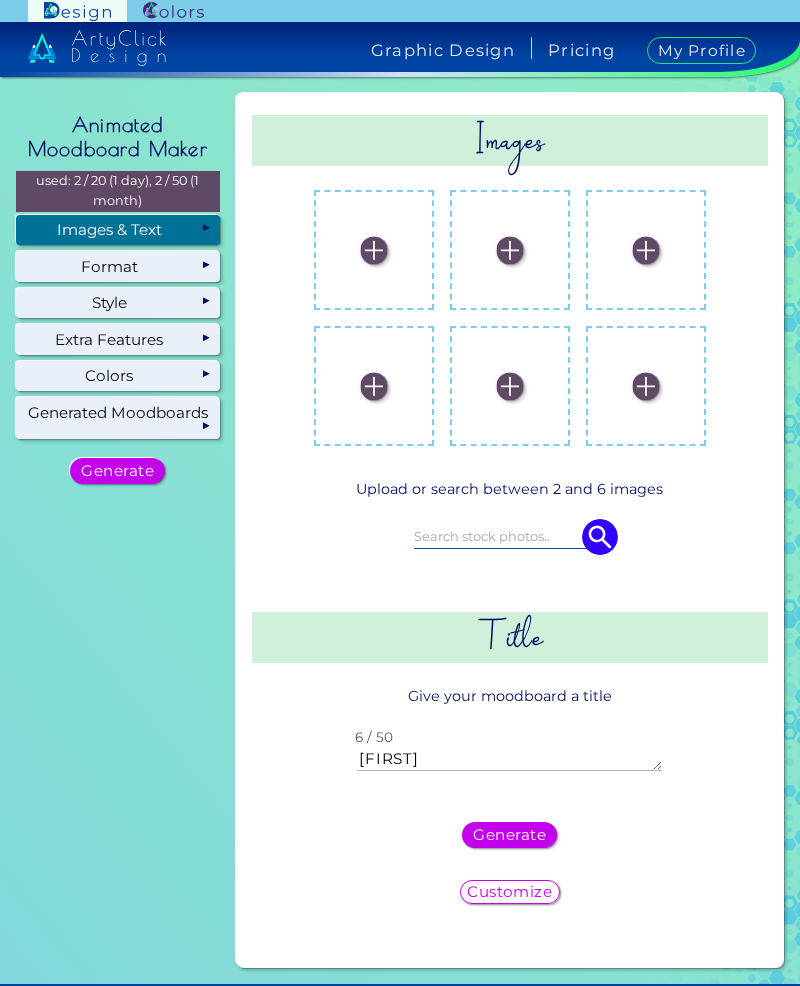 click on "[FIRST]" at bounding box center (509, 759) 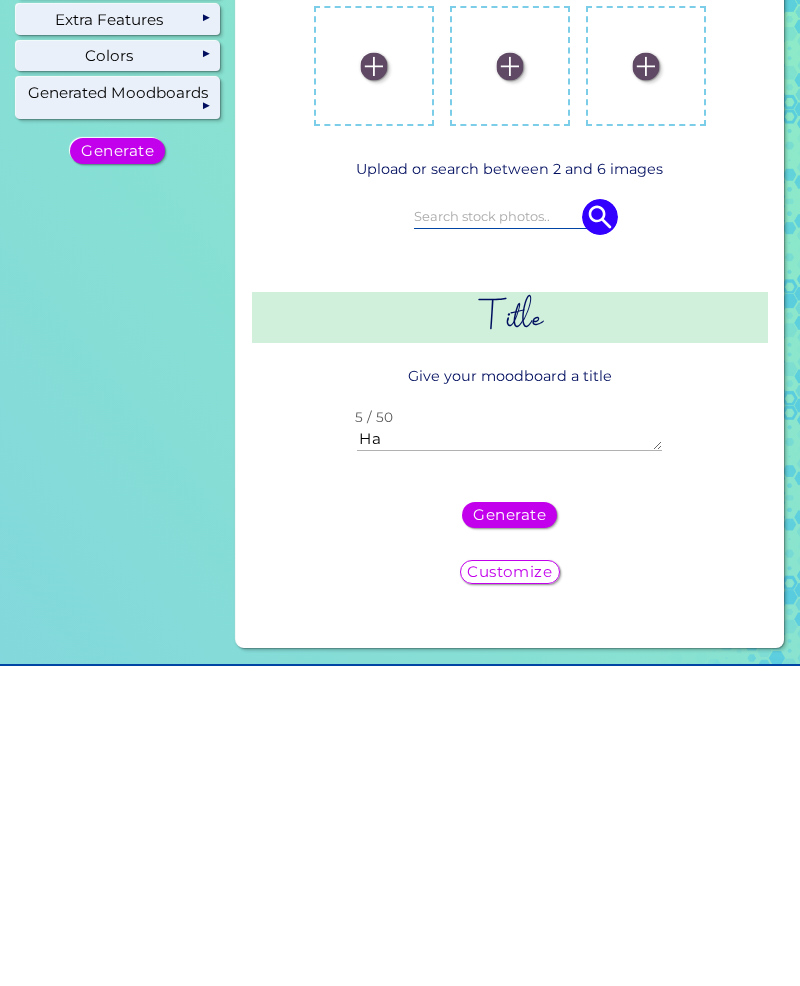 type on "H" 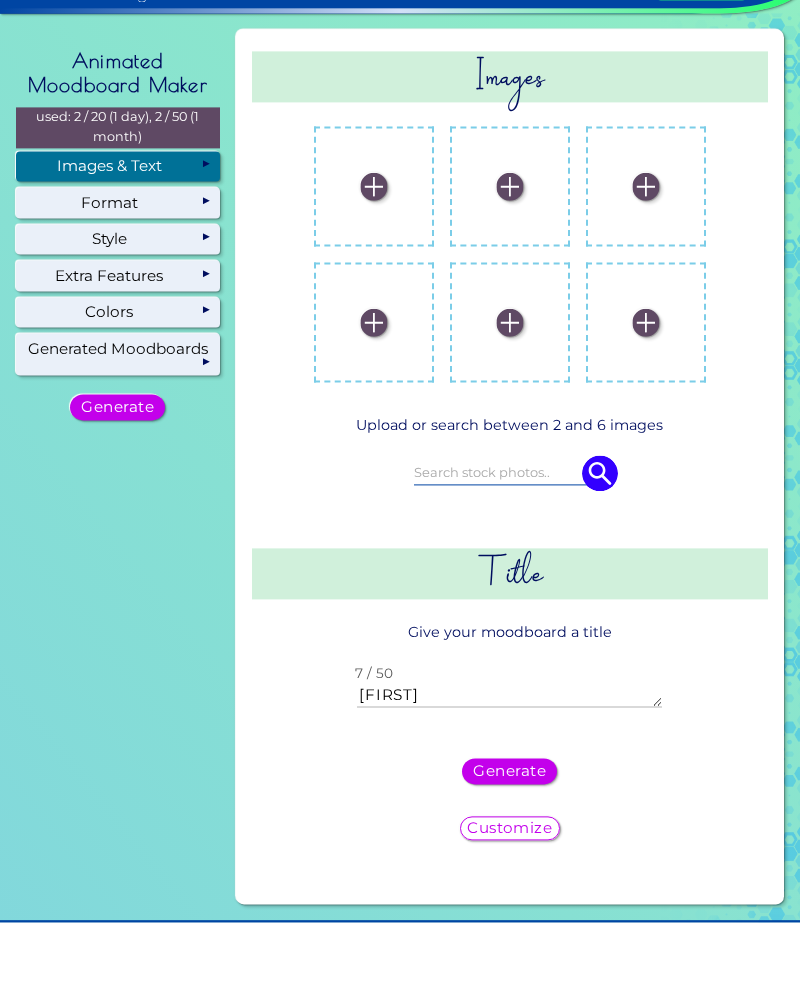 type on "[FIRST]" 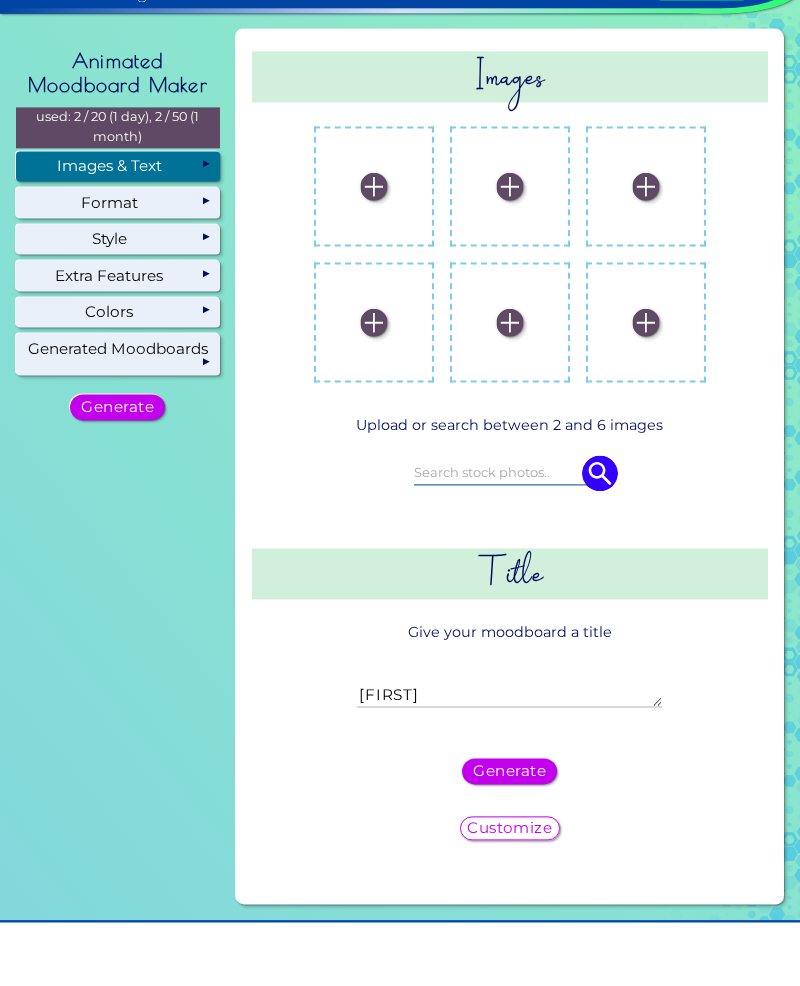 click at bounding box center (373, 250) 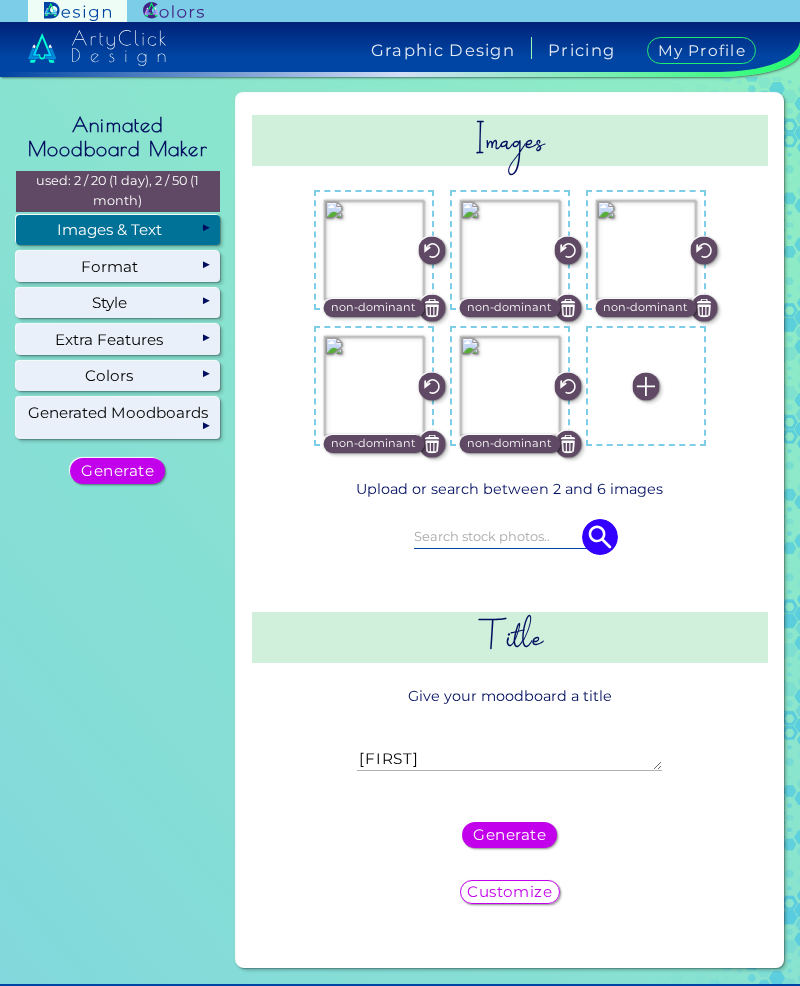 click on "Customize" at bounding box center (509, 892) 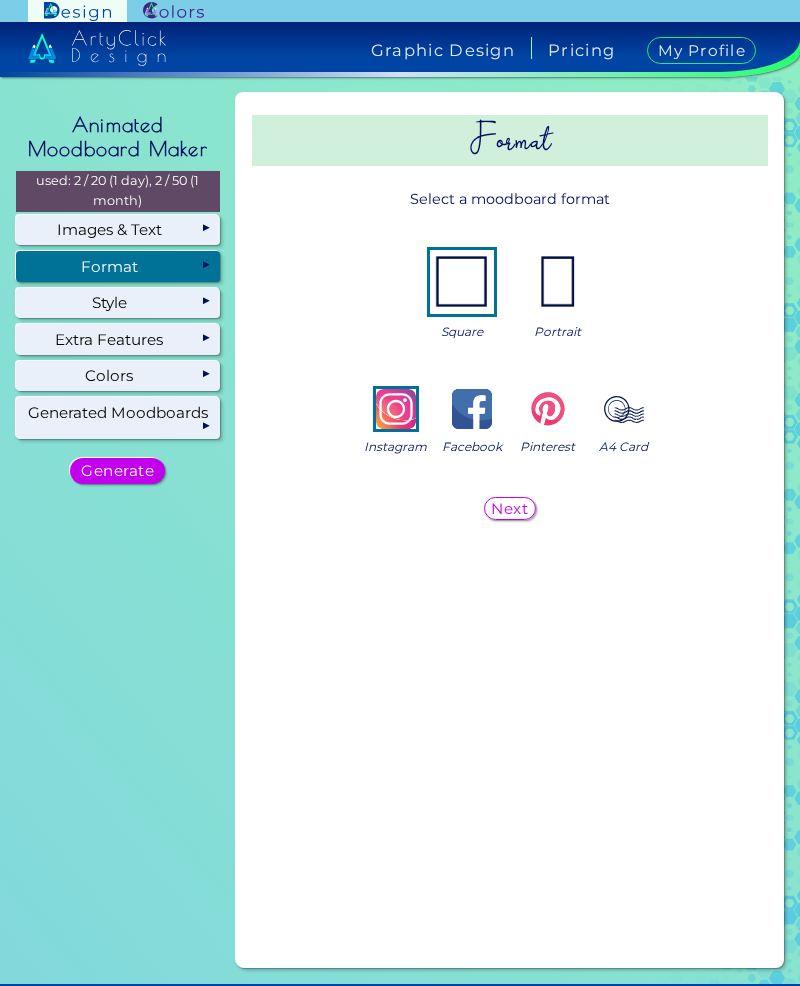 click on "Next" at bounding box center [509, 508] 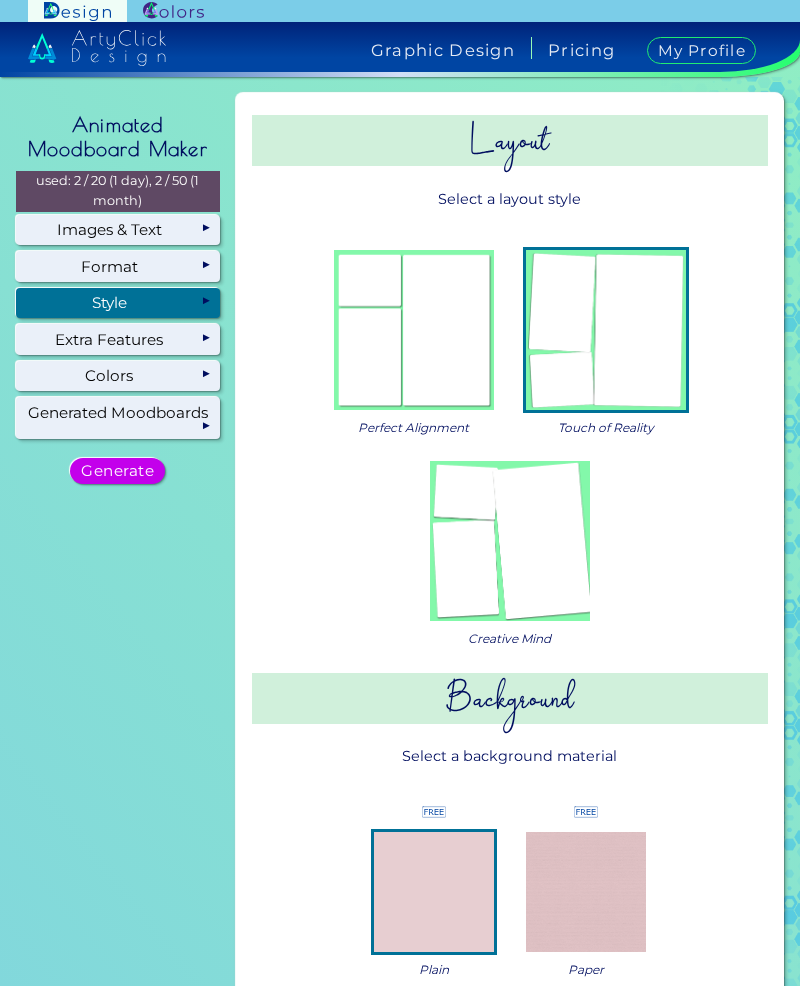 click at bounding box center (510, 541) 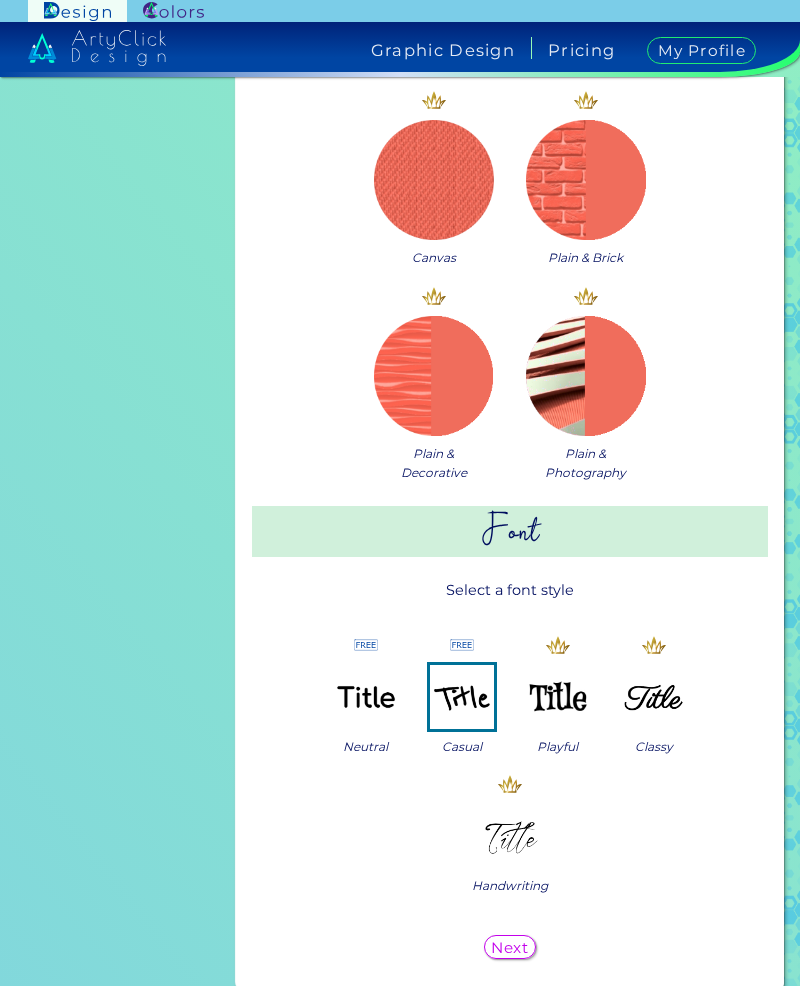 scroll, scrollTop: 2206, scrollLeft: 0, axis: vertical 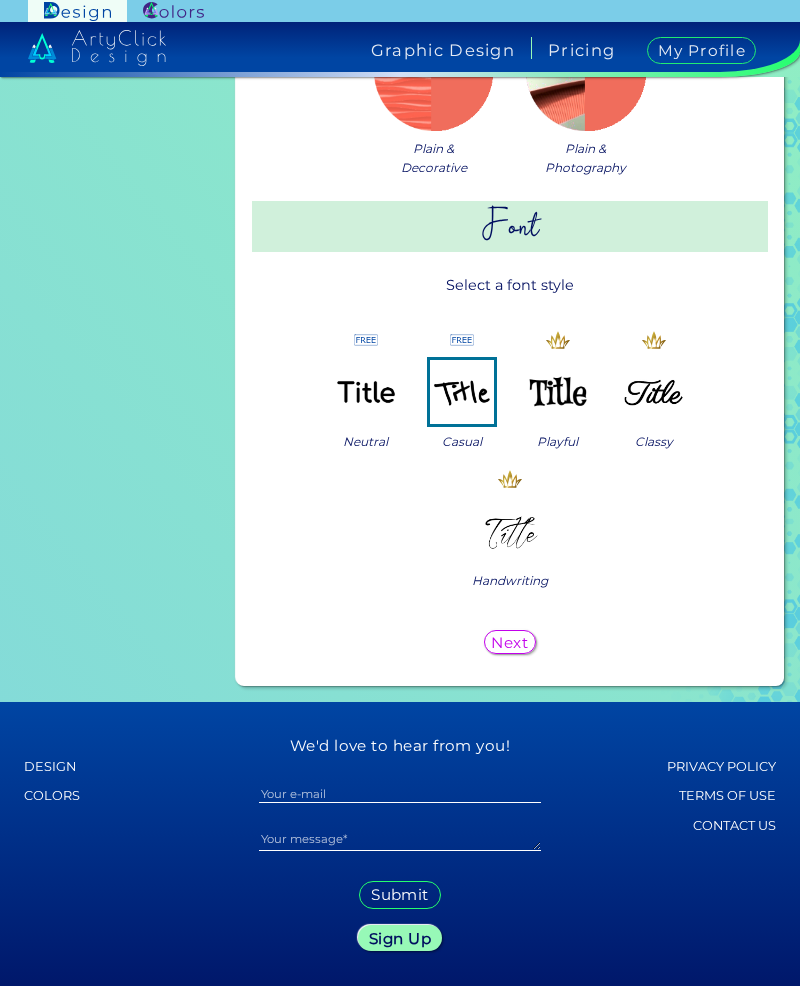 click on "Next" at bounding box center (509, 642) 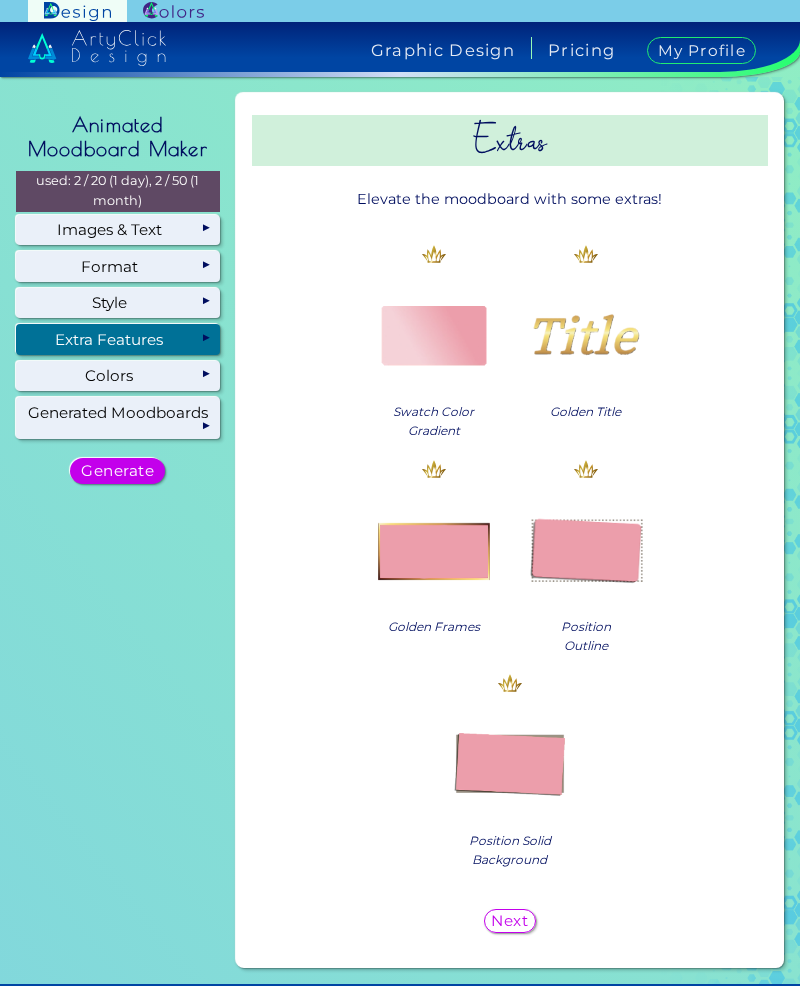 click on "Next" at bounding box center [509, 921] 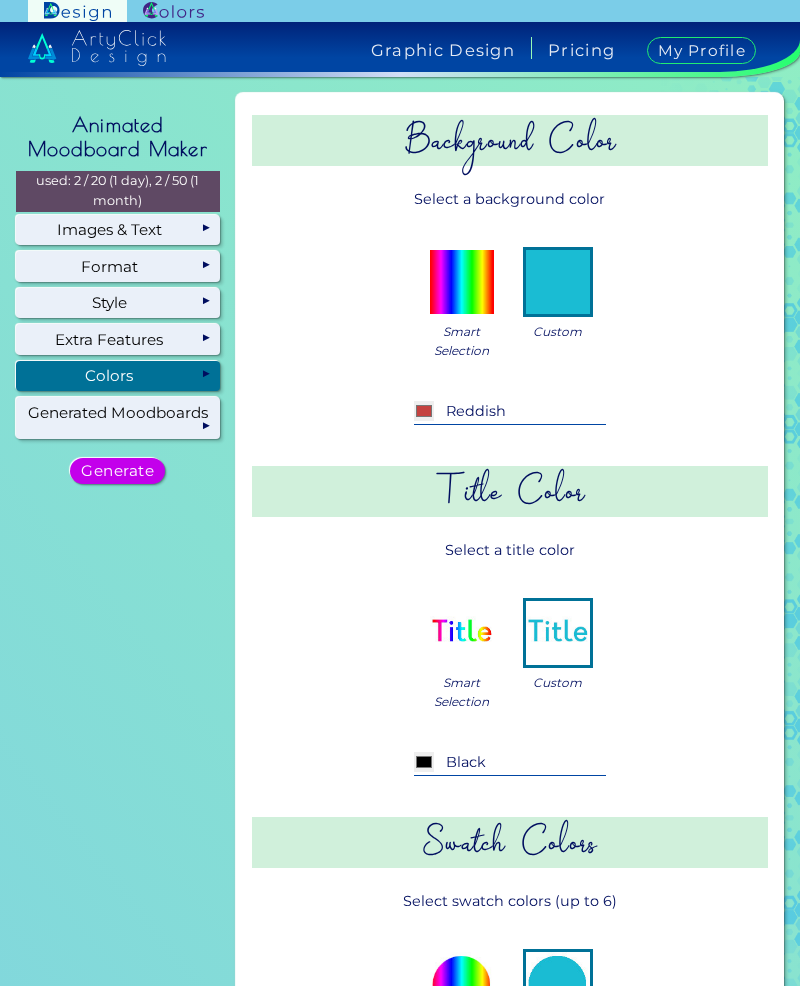 click on "Reddish" at bounding box center (510, 412) 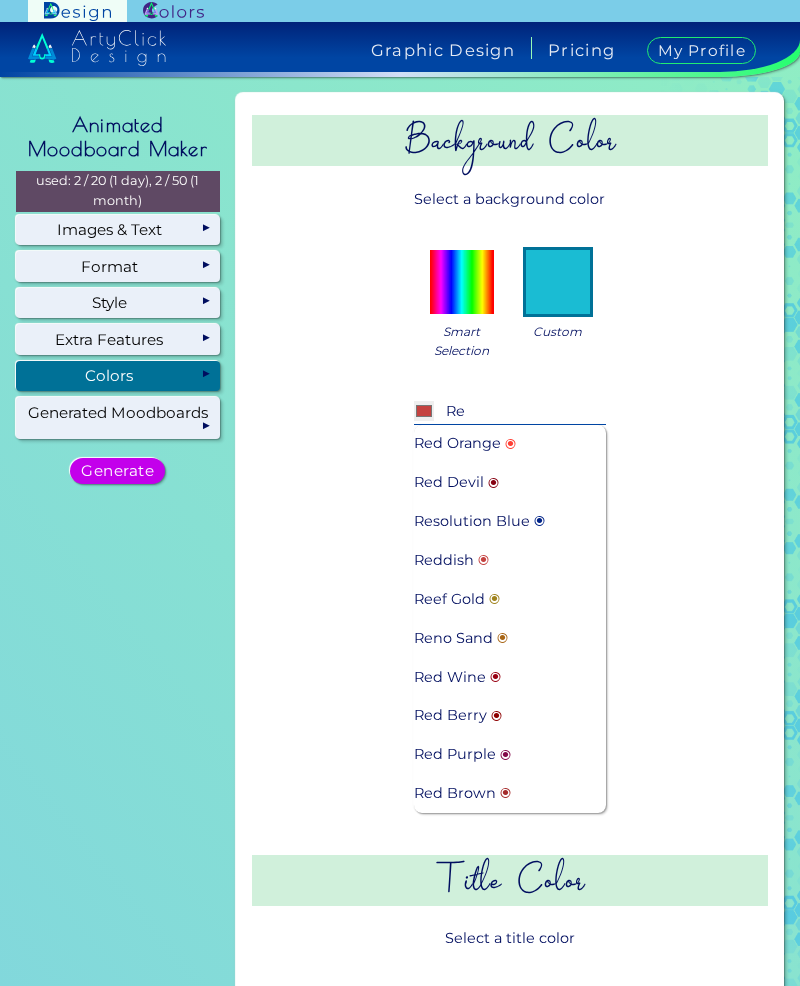 type on "R" 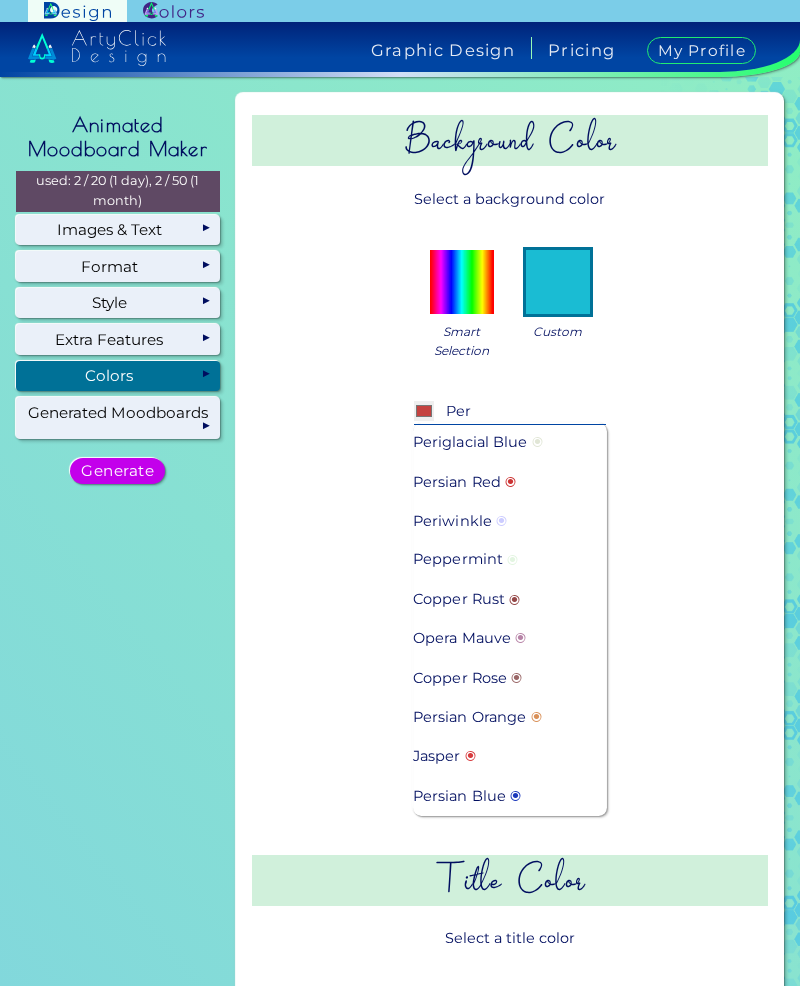 type on "Per" 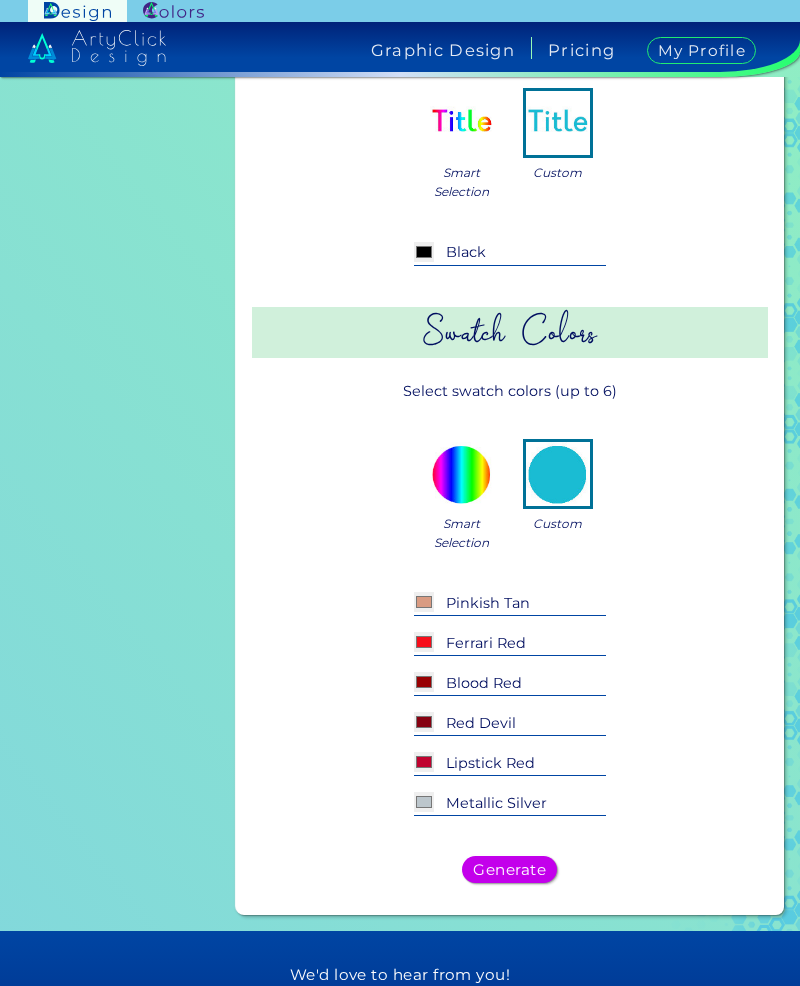 click at bounding box center (462, 474) 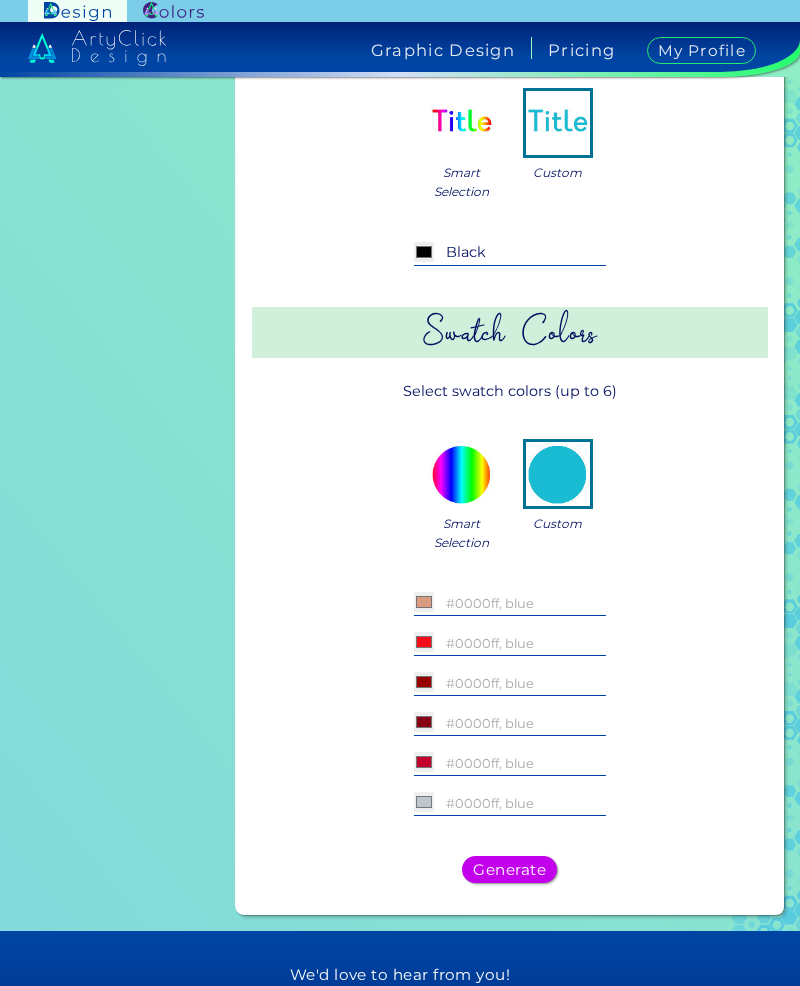 scroll, scrollTop: 474, scrollLeft: 0, axis: vertical 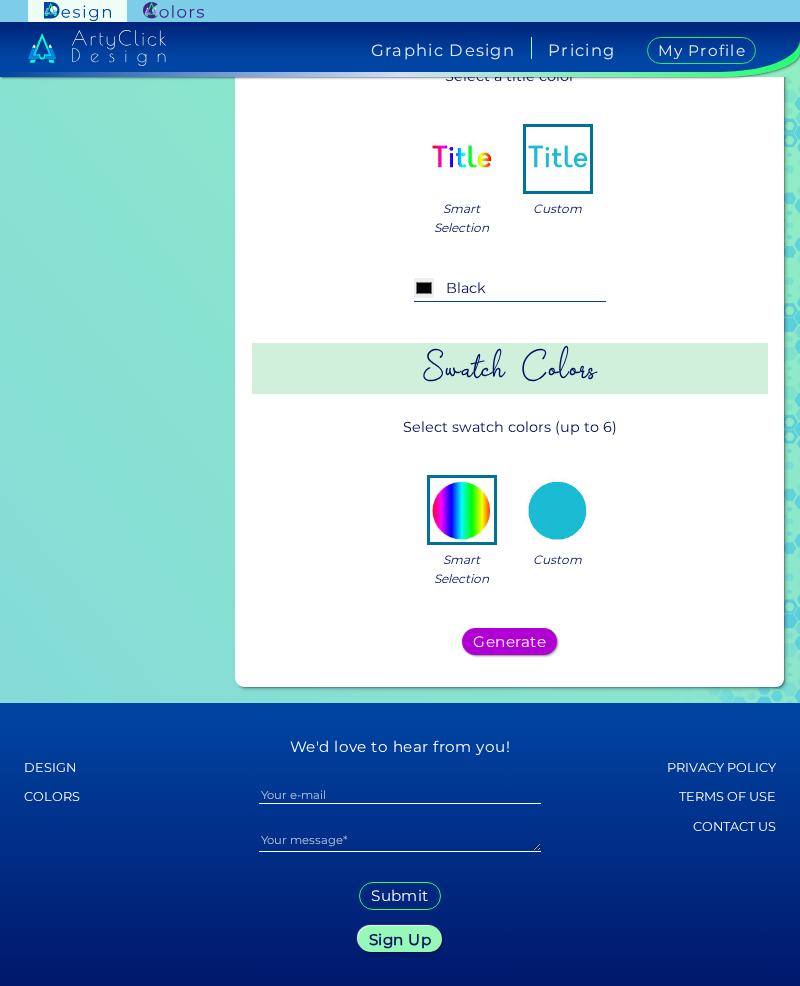 click on "Generate" at bounding box center [510, 641] 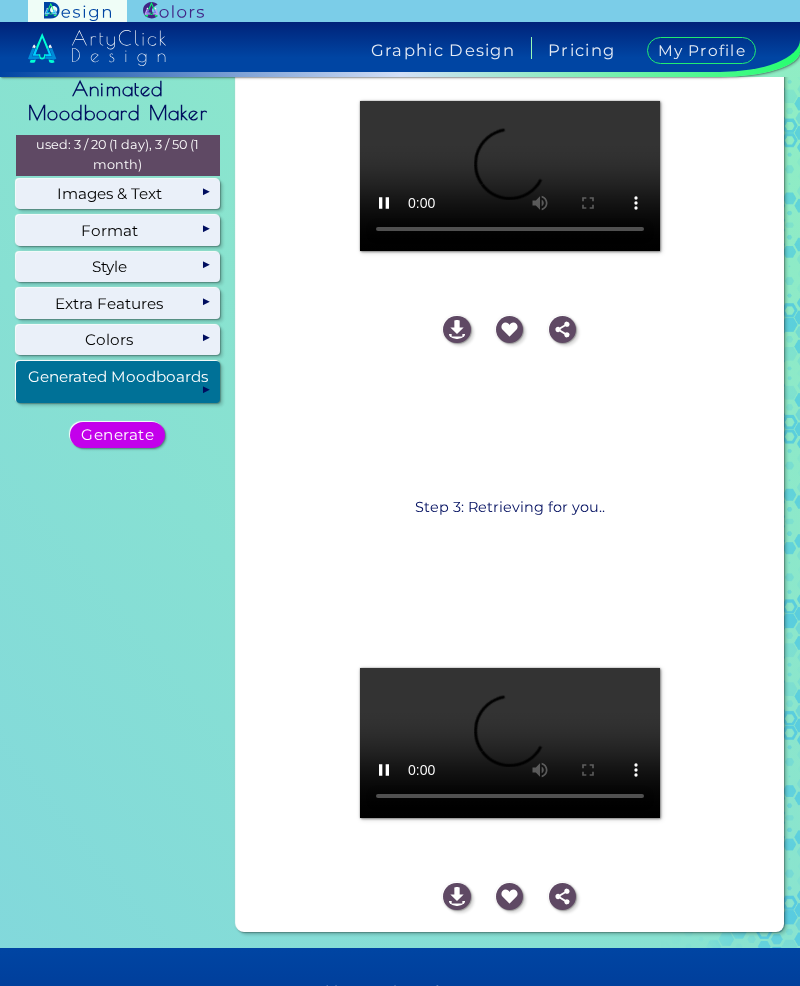 scroll, scrollTop: 35, scrollLeft: 0, axis: vertical 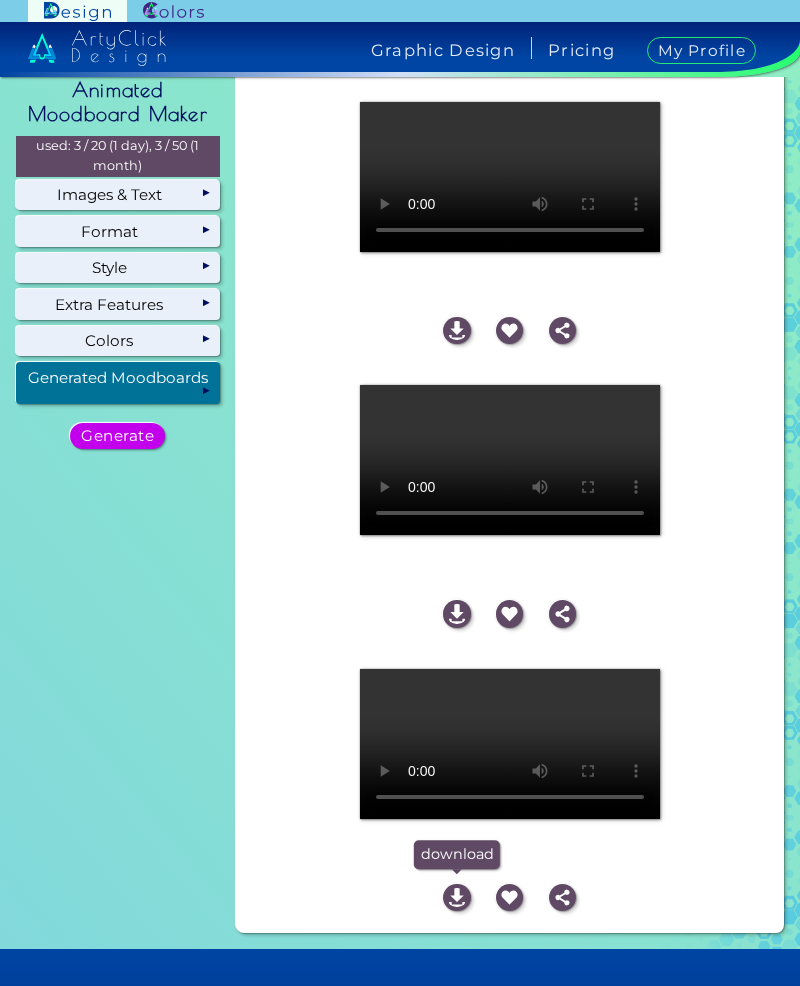 click at bounding box center (456, 897) 